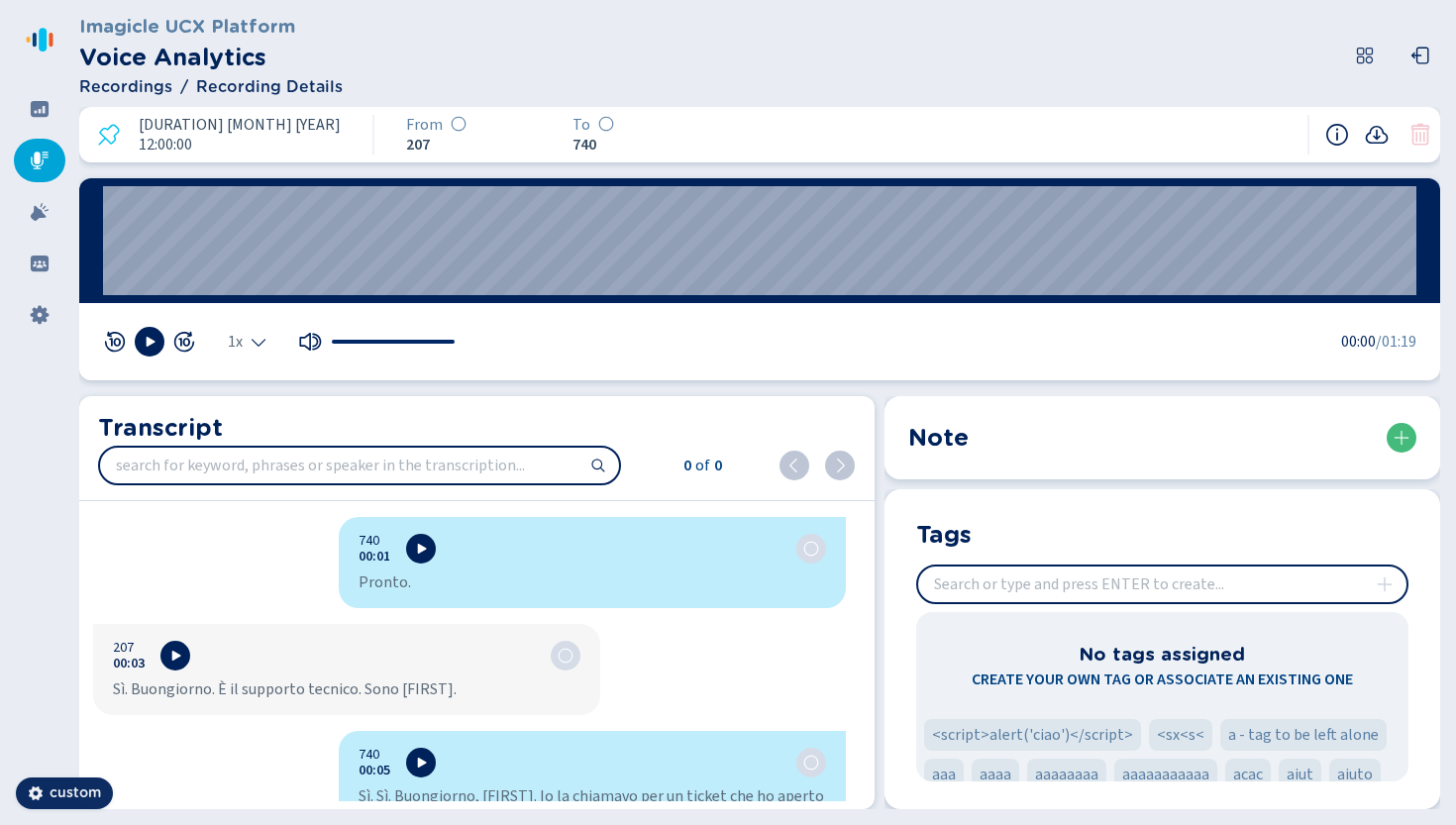 scroll, scrollTop: 0, scrollLeft: 0, axis: both 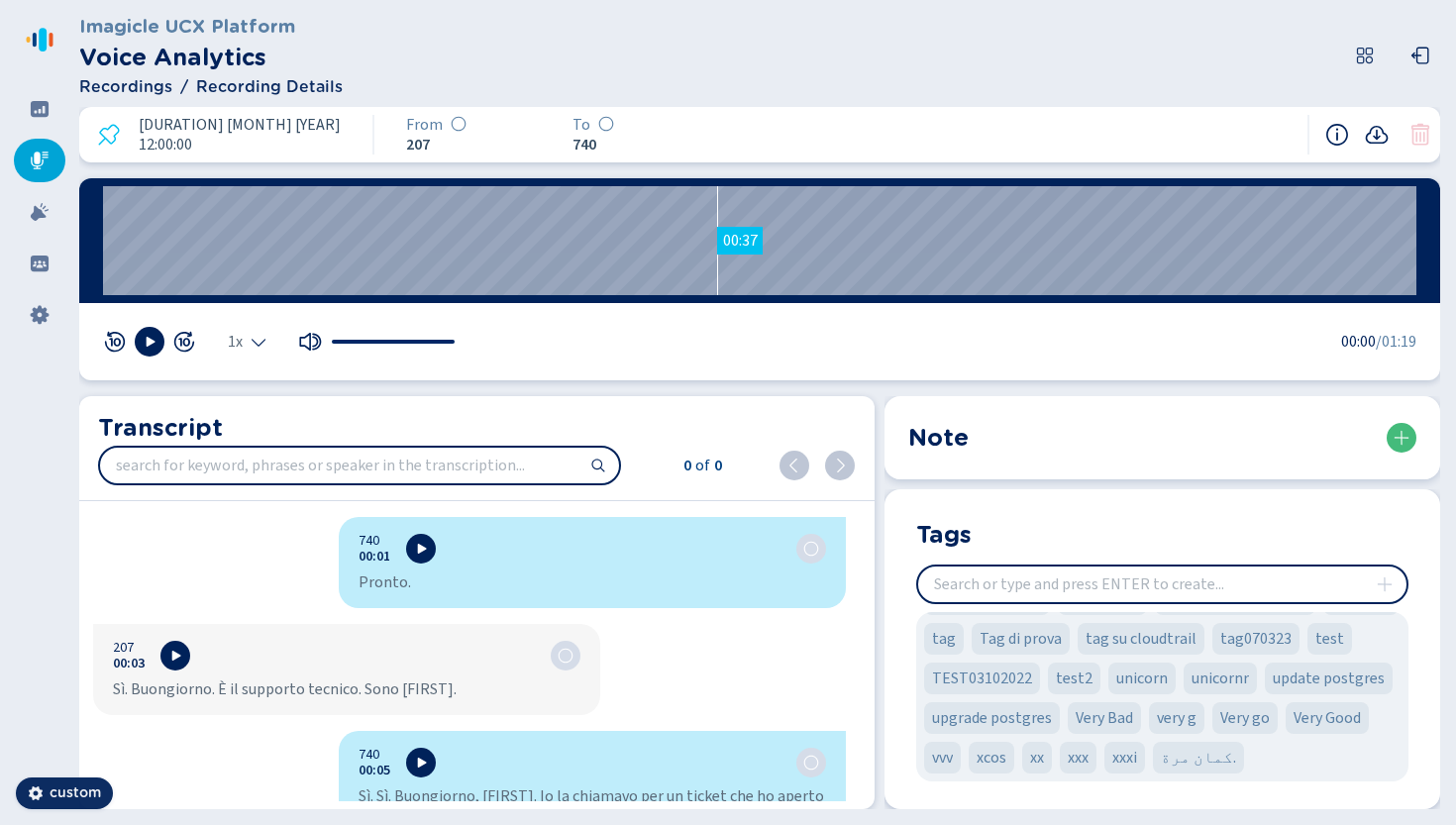 click on "00:37" at bounding box center [760, 241] 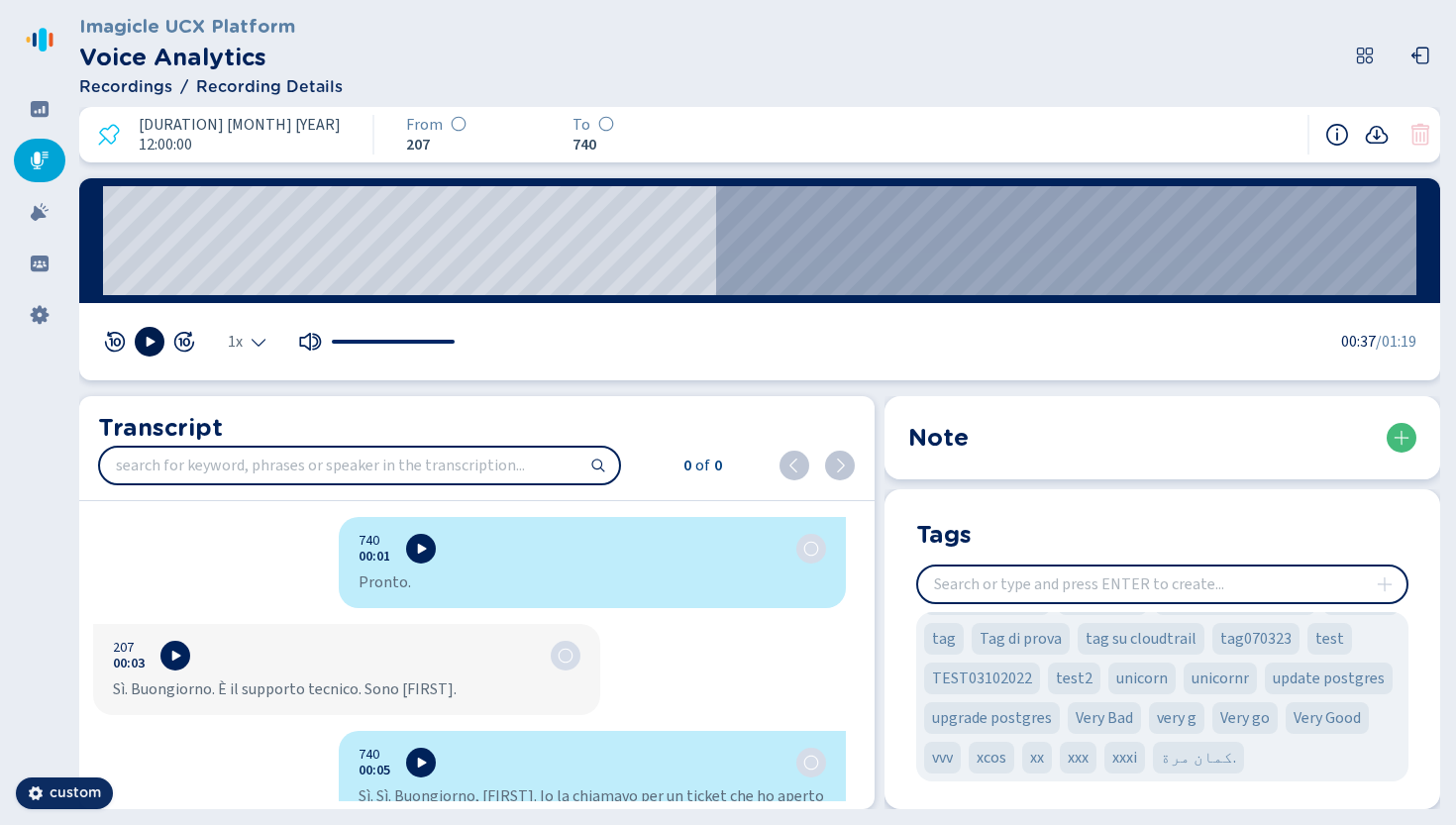 click 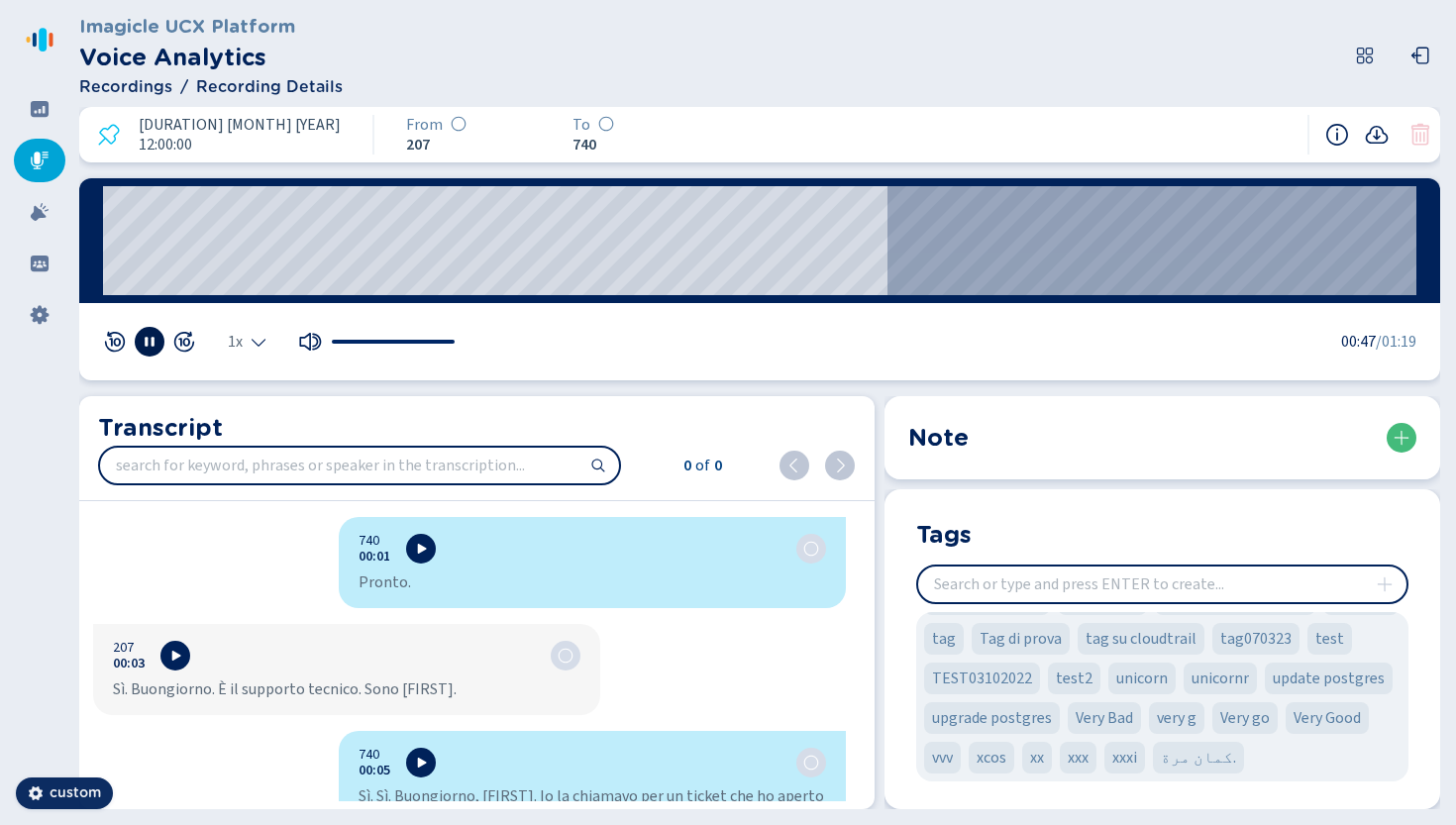 click 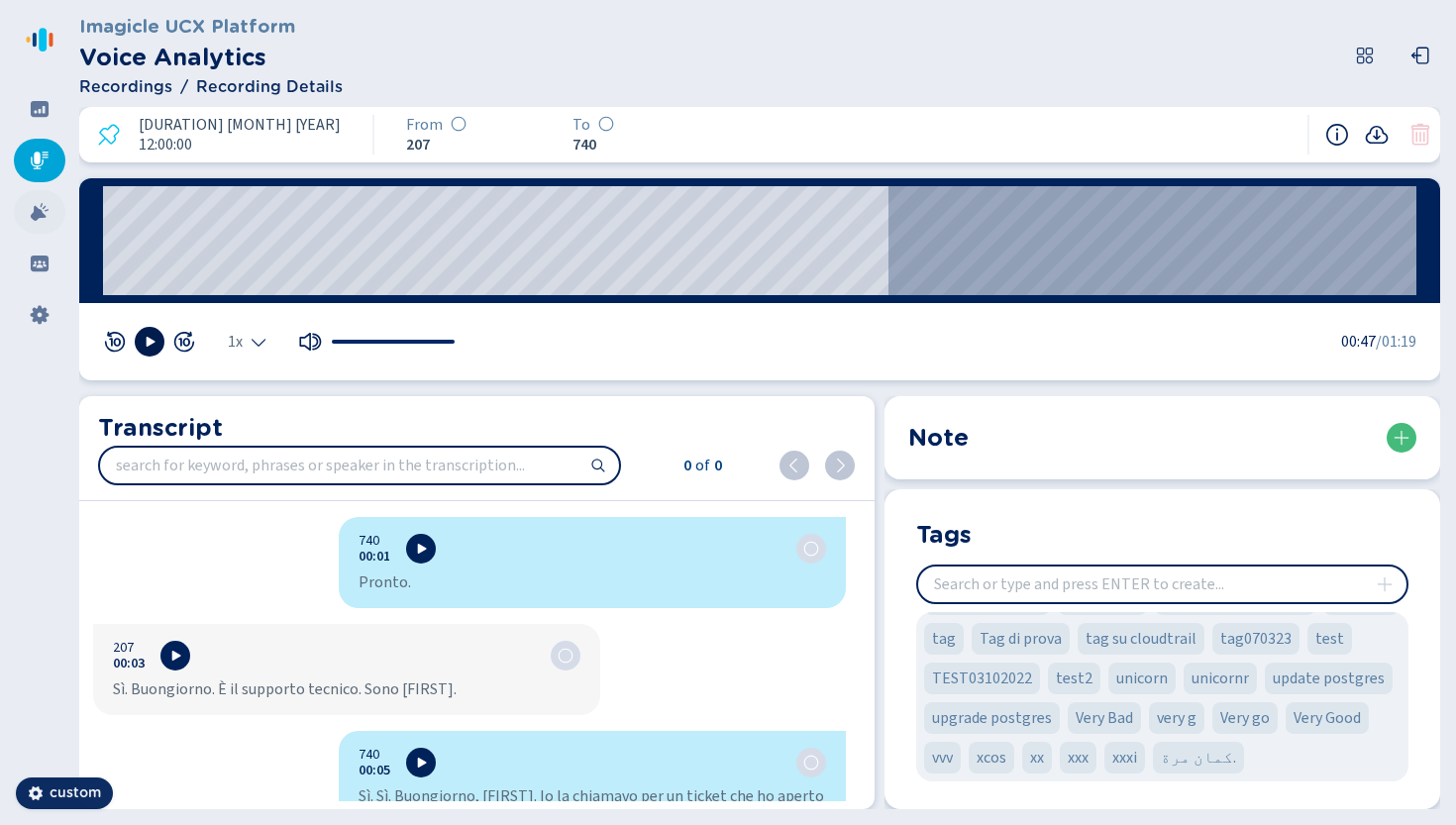 click at bounding box center [40, 212] 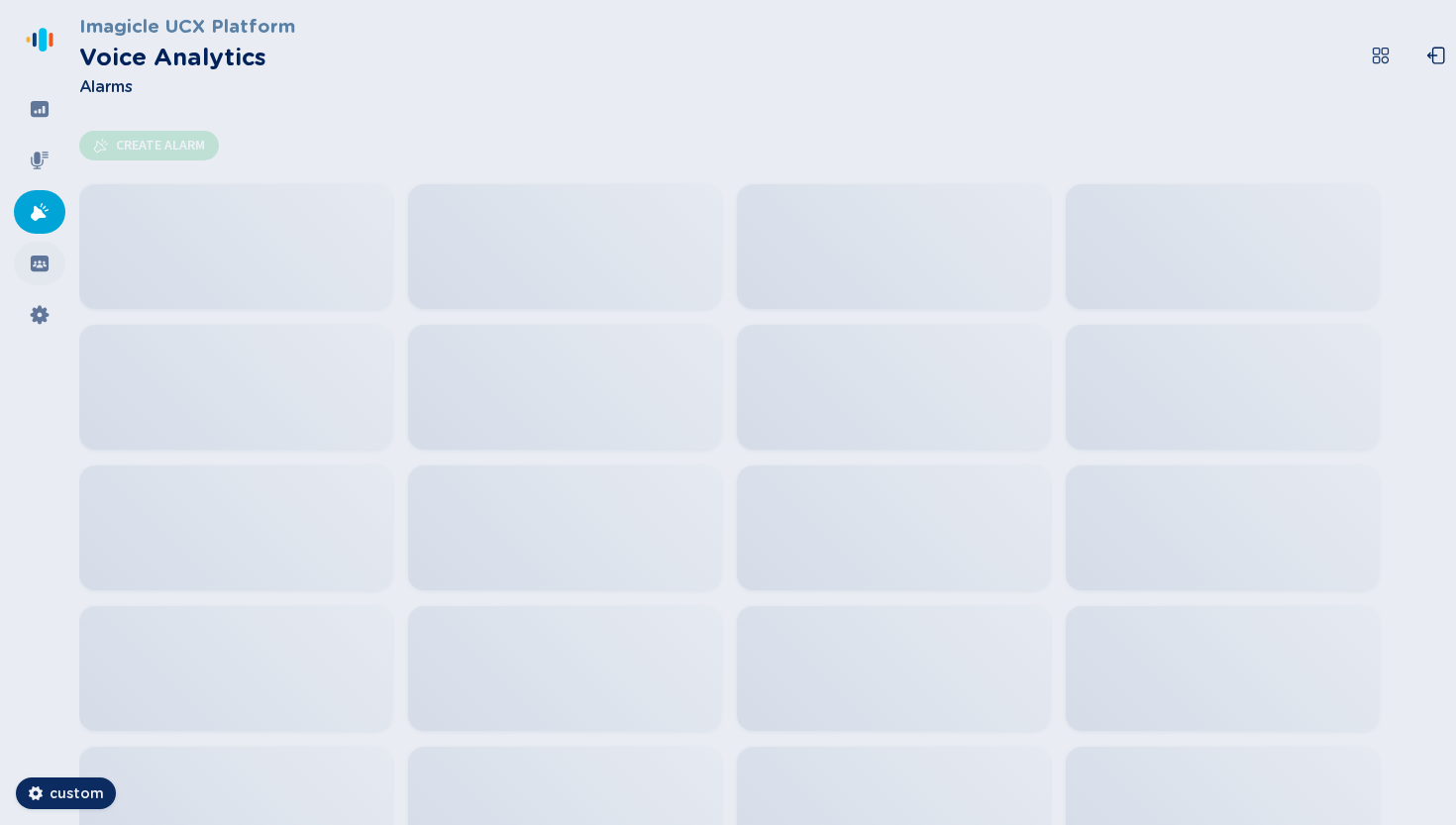 click at bounding box center (40, 263) 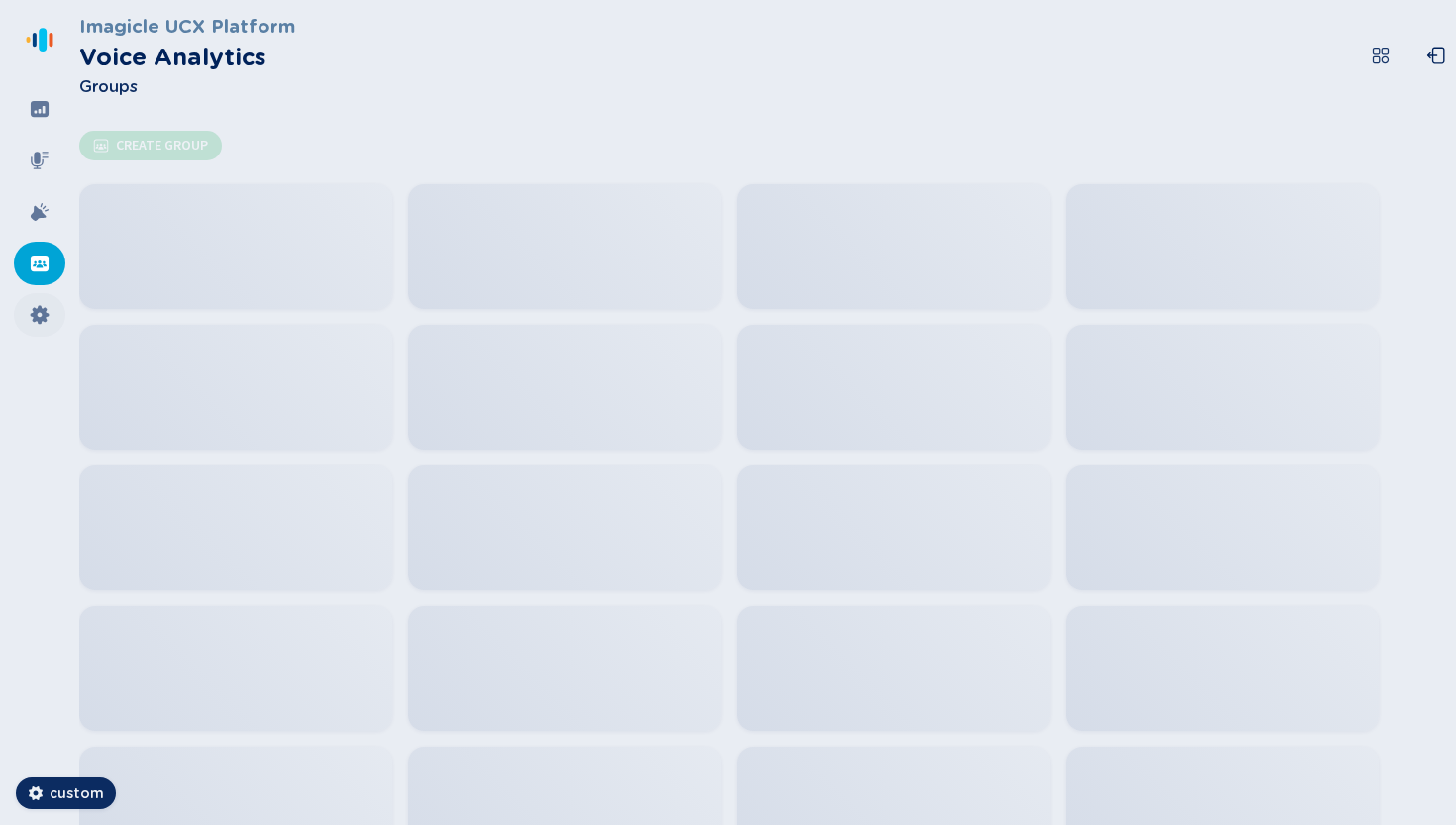click at bounding box center (40, 315) 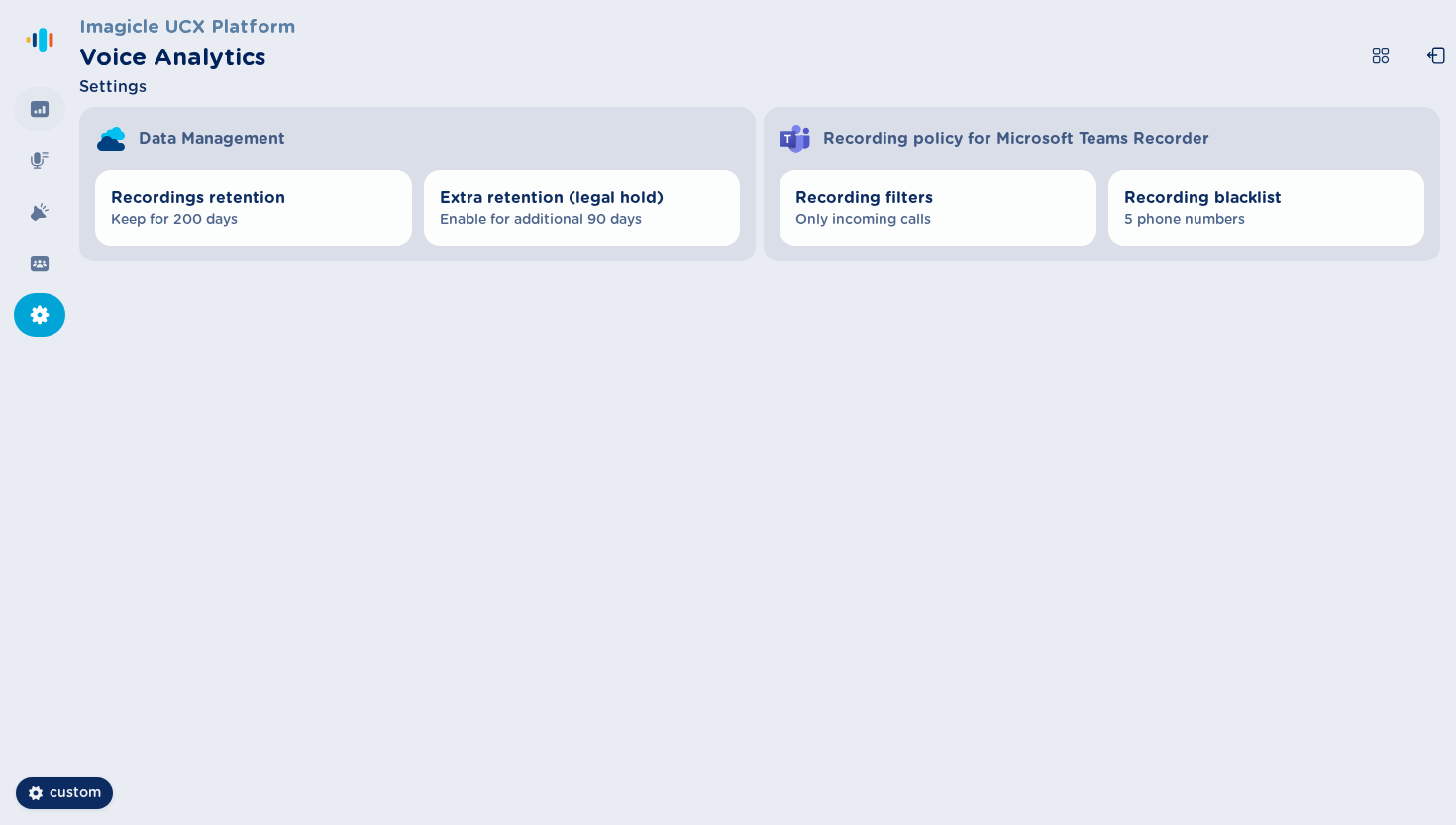 click at bounding box center [40, 109] 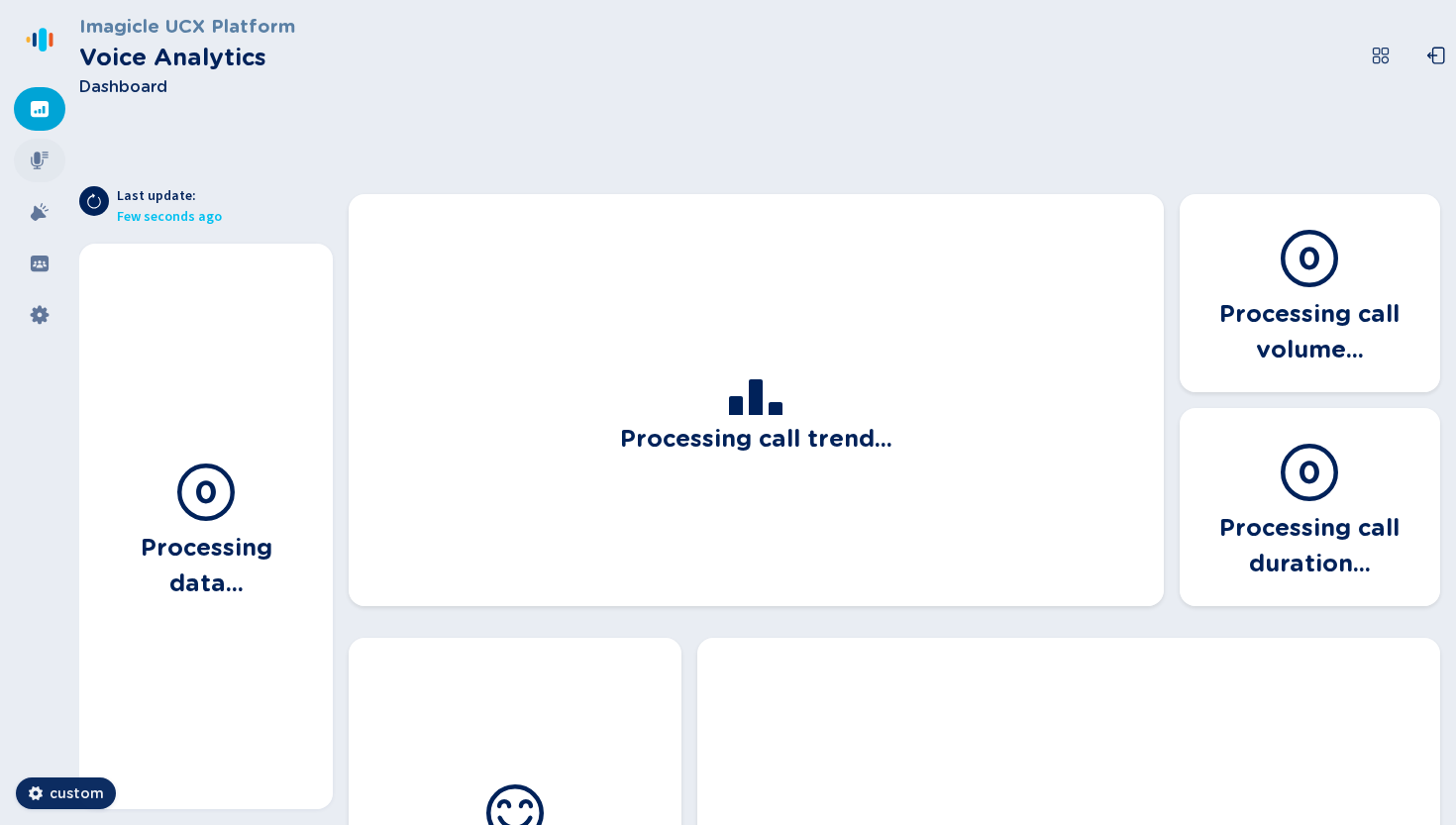 click 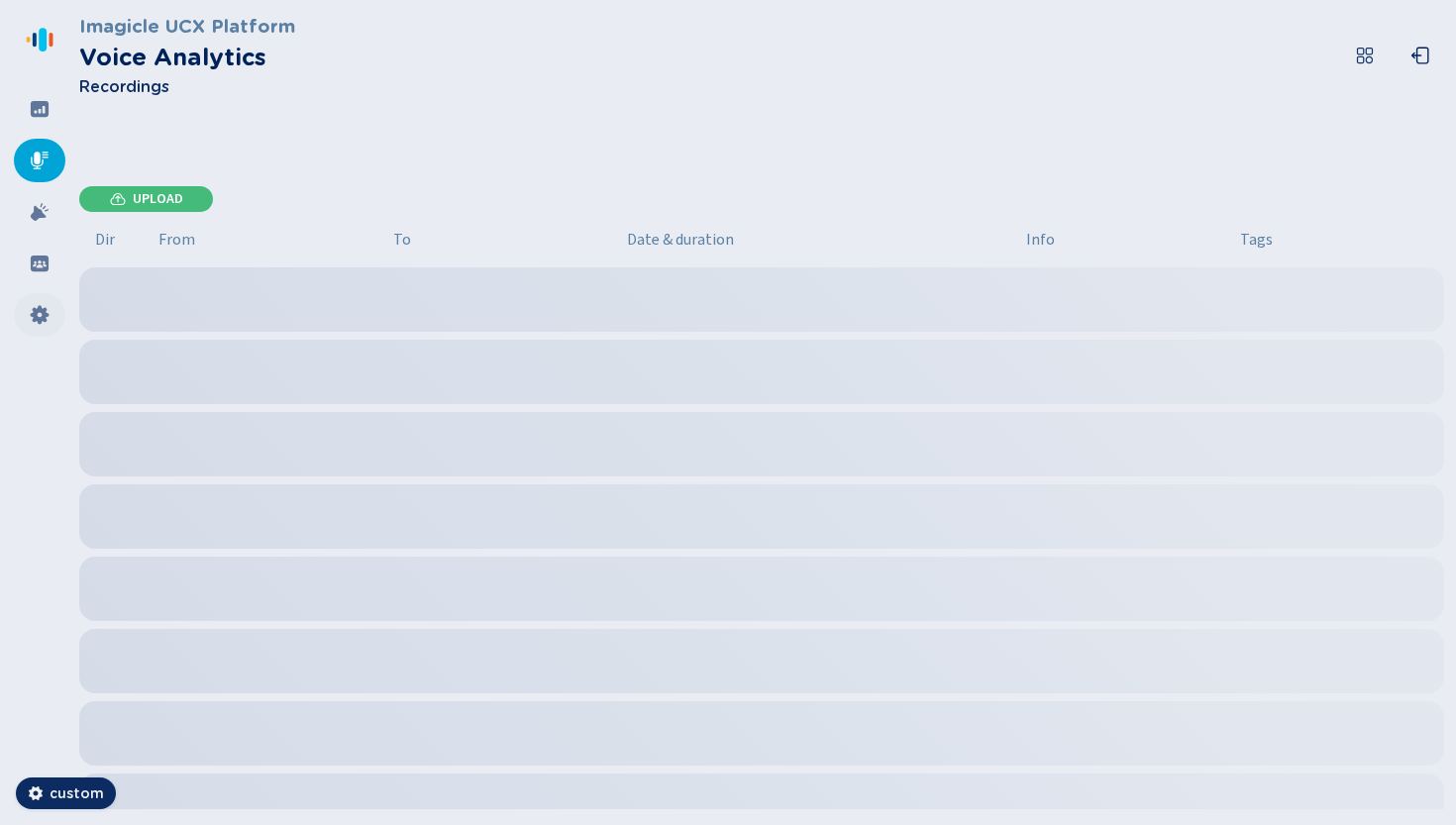 click 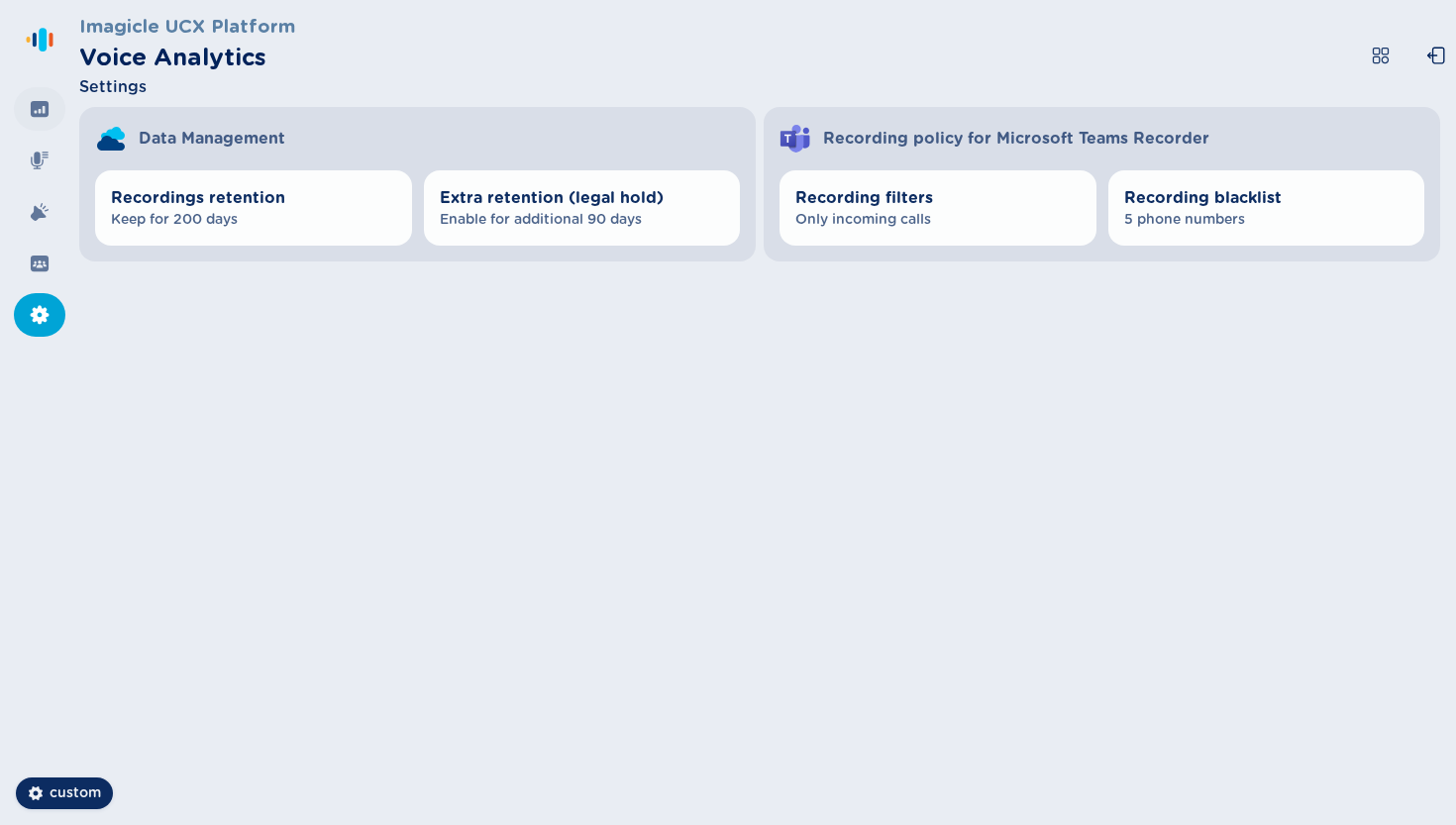 click 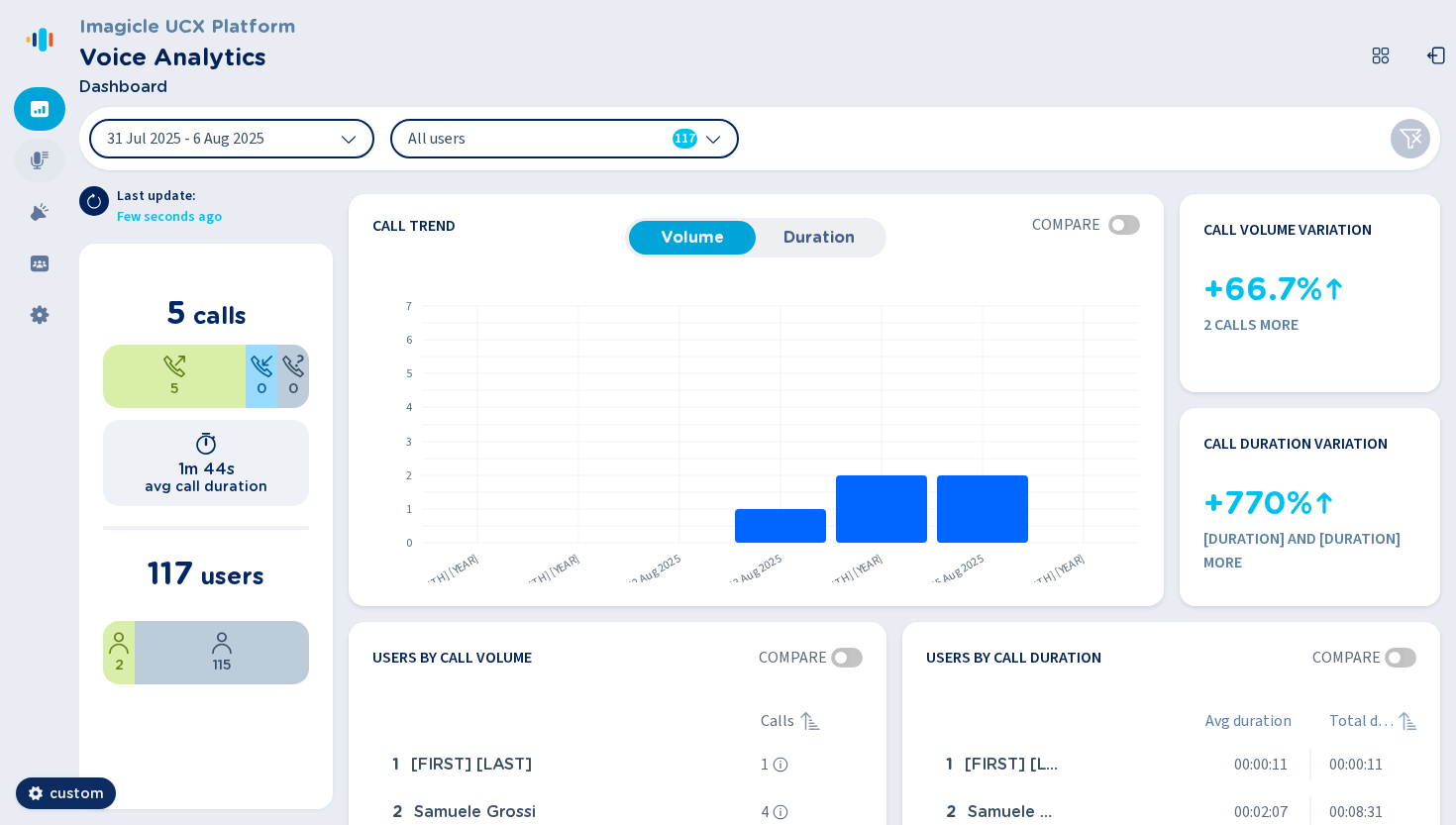 click at bounding box center (40, 160) 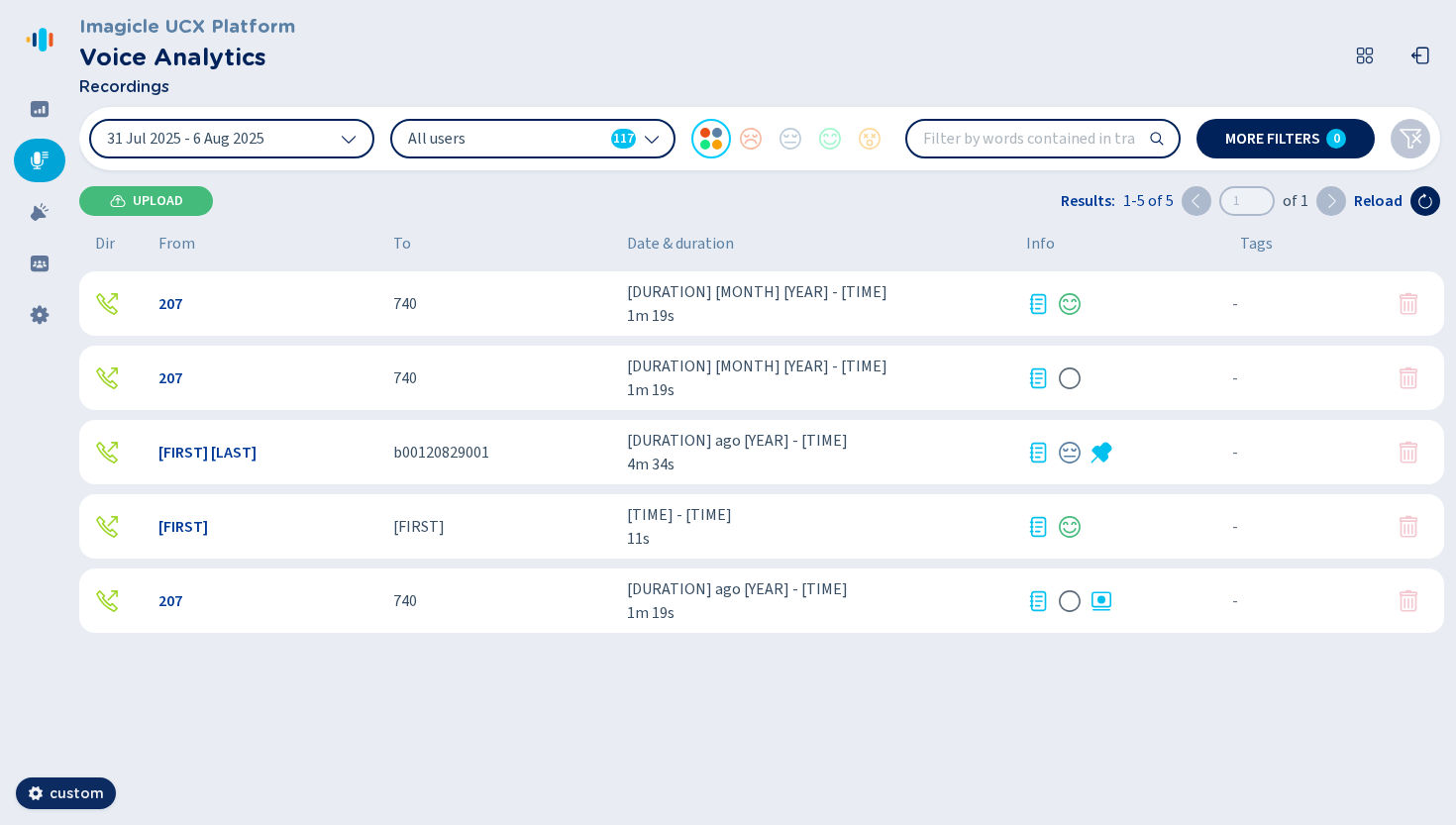 click on "117" at bounding box center [623, 139] 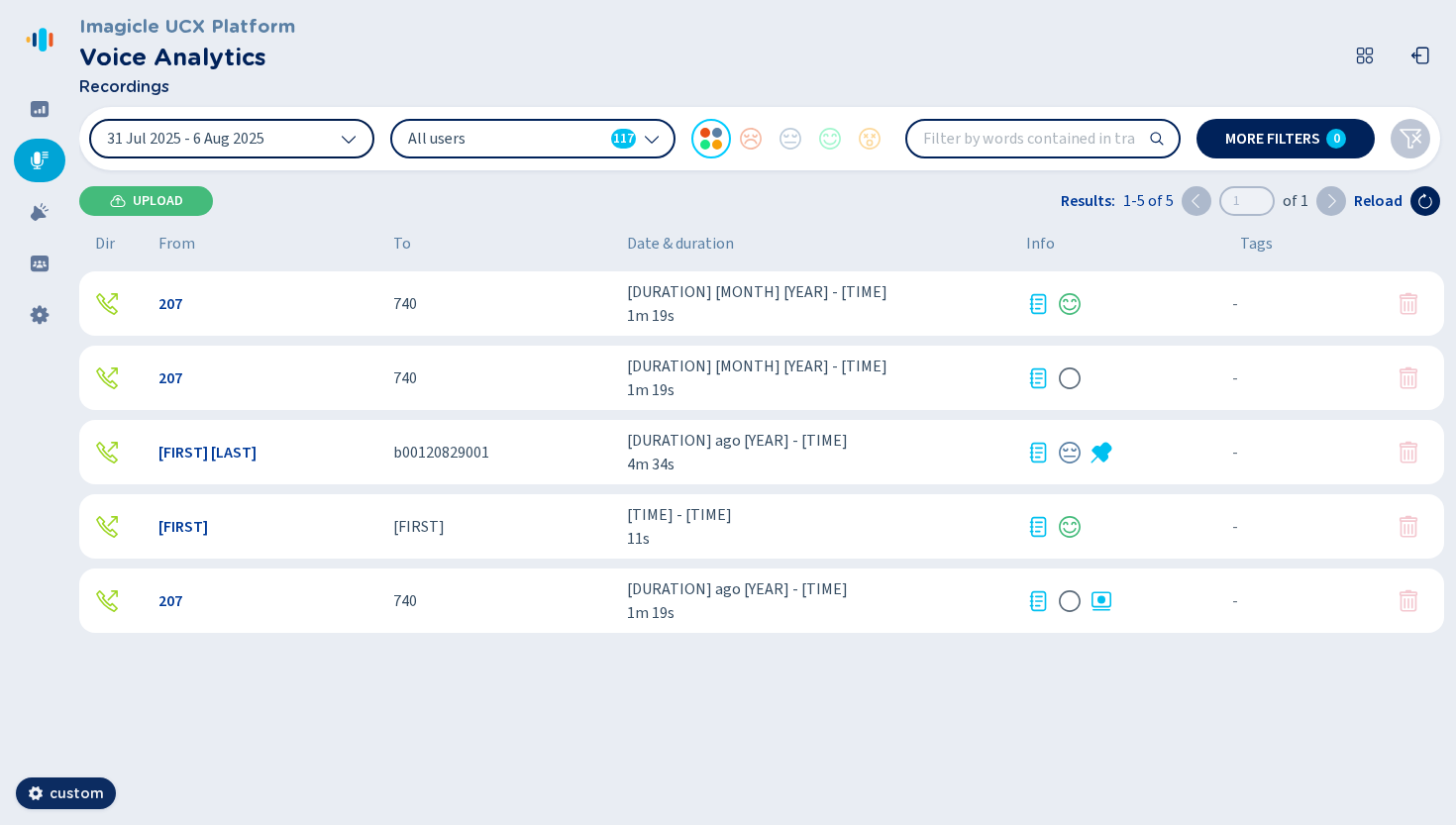 click on "31 Jul 2025 - 6 Aug 2025" at bounding box center (232, 139) 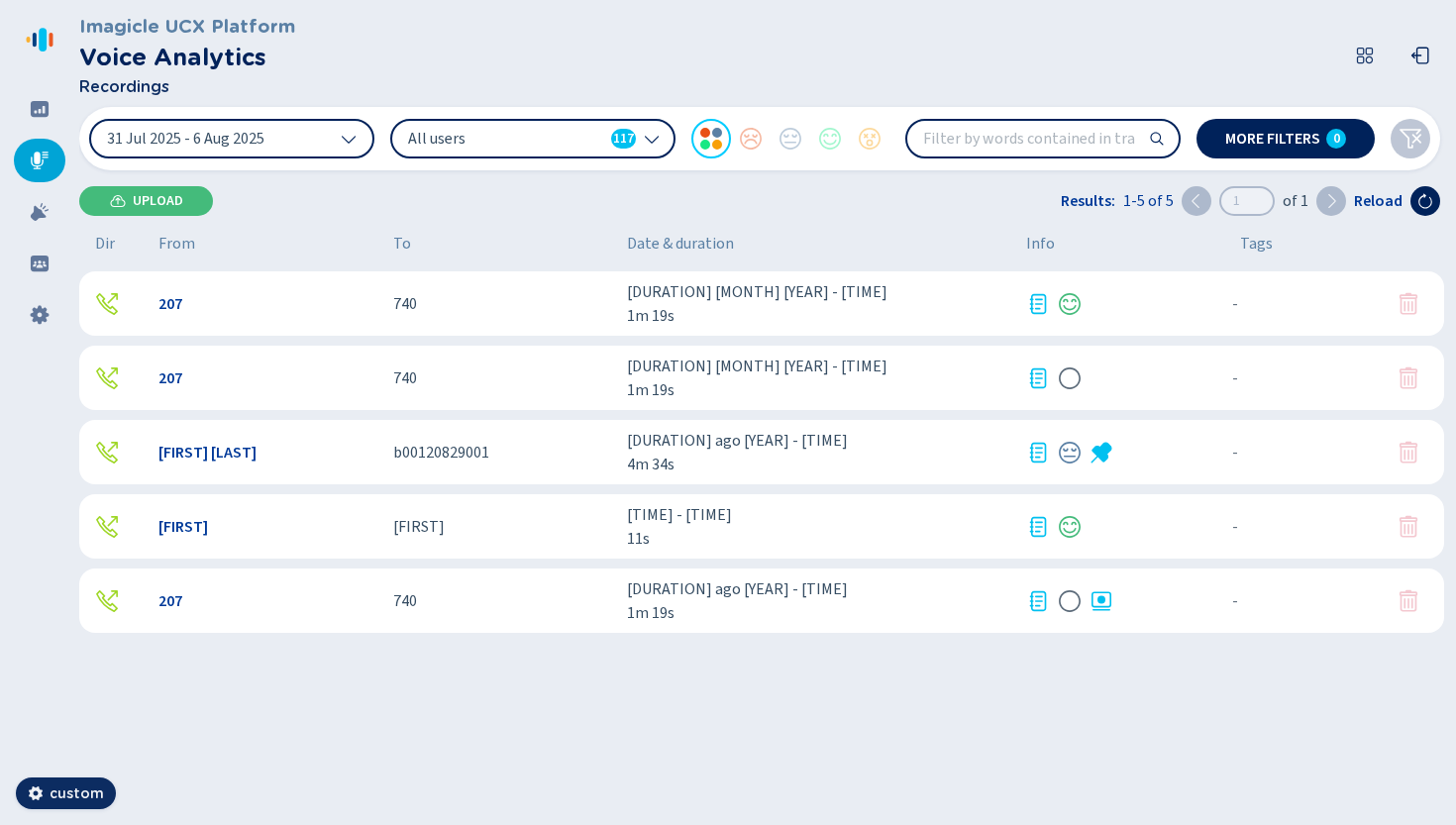 click on "All users" at bounding box center (505, 139) 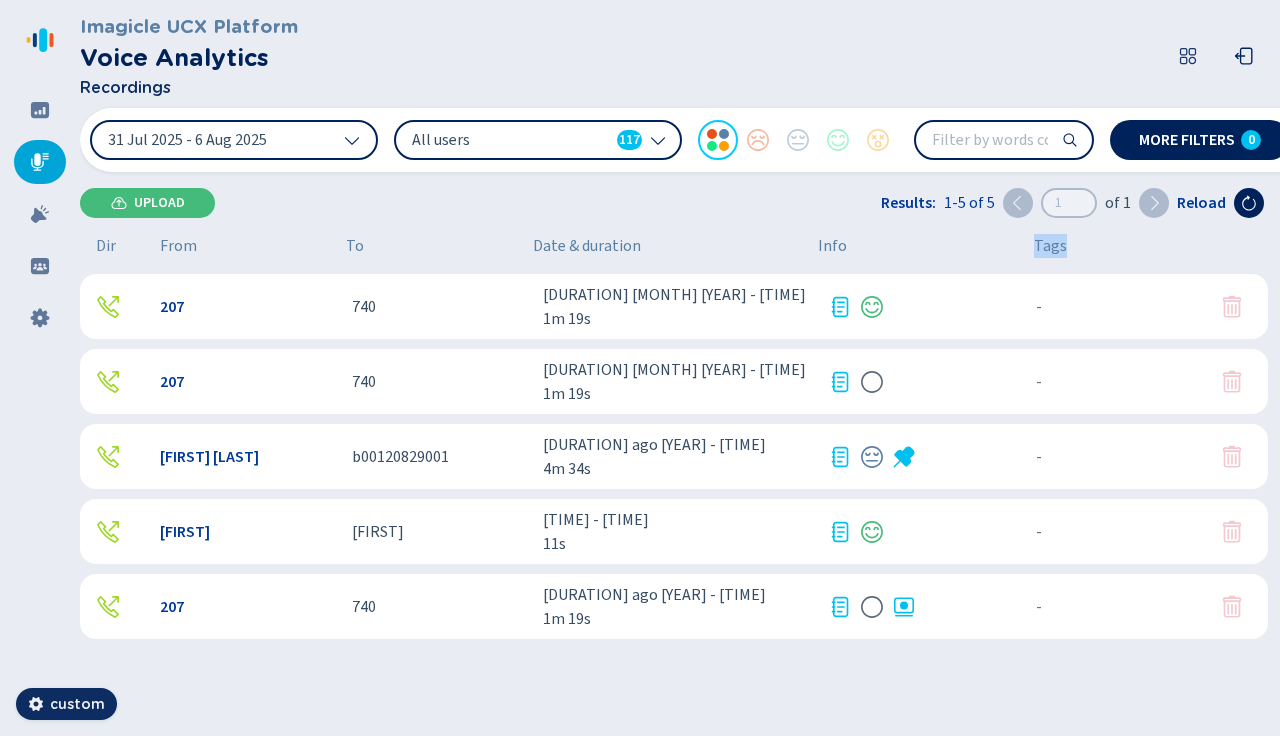 click on "Dir From To Date & duration Info Tags 207 740 [DURATION] ago [YEAR] - [TIME]
[DURATION]
[DURATION]
- {{hiddenTagsCount}} more 207 740 [DURATION] ago [YEAR] - [TIME]
[DURATION]
[DURATION]
- {{hiddenTagsCount}} more [FIRST] [LAST] b00120829001 [DURATION] ago [YEAR] - [TIME]
[DURATION]
[DURATION]
- {{hiddenTagsCount}} more [FIRST] [LAST] [DURATION] ago [YEAR] - [TIME]
[DURATION]
- {{hiddenTagsCount}} more 207 740 [DURATION] ago [YEAR] - [TIME]
[DURATION]
[DURATION]
- {{hiddenTagsCount}} more" at bounding box center (678, 477) 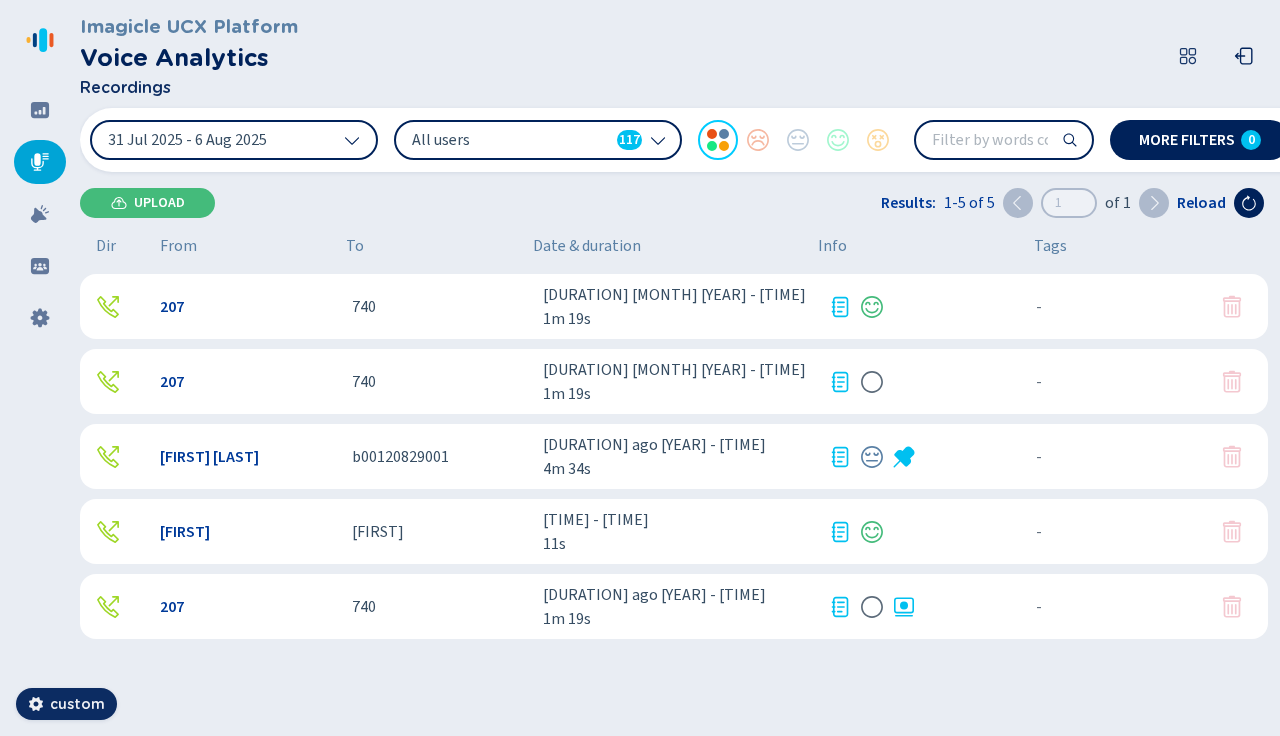 click on "Dir From To Date & duration Info Tags 207 740 [DURATION] ago [YEAR] - [TIME]
[DURATION]
[DURATION]
- {{hiddenTagsCount}} more 207 740 [DURATION] ago [YEAR] - [TIME]
[DURATION]
[DURATION]
- {{hiddenTagsCount}} more [FIRST] [LAST] b00120829001 [DURATION] ago [YEAR] - [TIME]
[DURATION]
[DURATION]
- {{hiddenTagsCount}} more [FIRST] [LAST] [DURATION] ago [YEAR] - [TIME]
[DURATION]
- {{hiddenTagsCount}} more 207 740 [DURATION] ago [YEAR] - [TIME]
[DURATION]
[DURATION]
- {{hiddenTagsCount}} more" at bounding box center [678, 477] 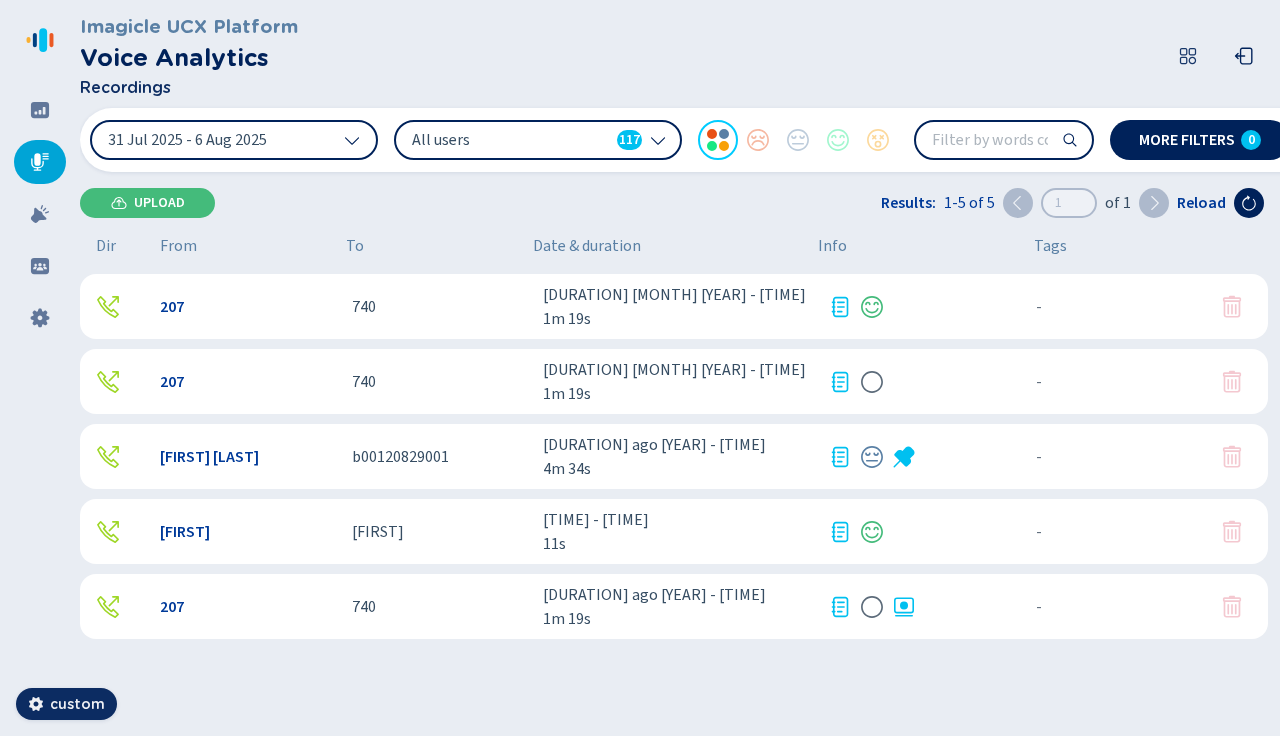 drag, startPoint x: 1090, startPoint y: 97, endPoint x: 1276, endPoint y: 180, distance: 203.67867 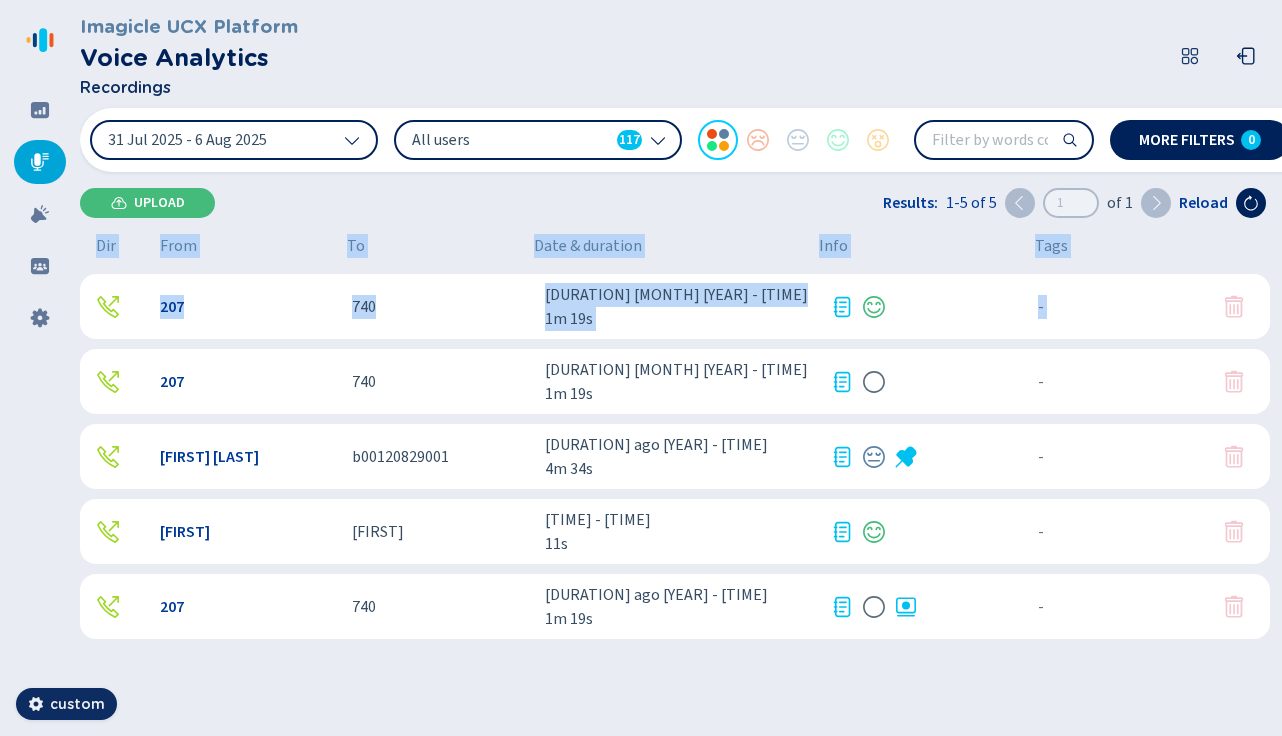 drag, startPoint x: 1278, startPoint y: 316, endPoint x: 1259, endPoint y: 316, distance: 19 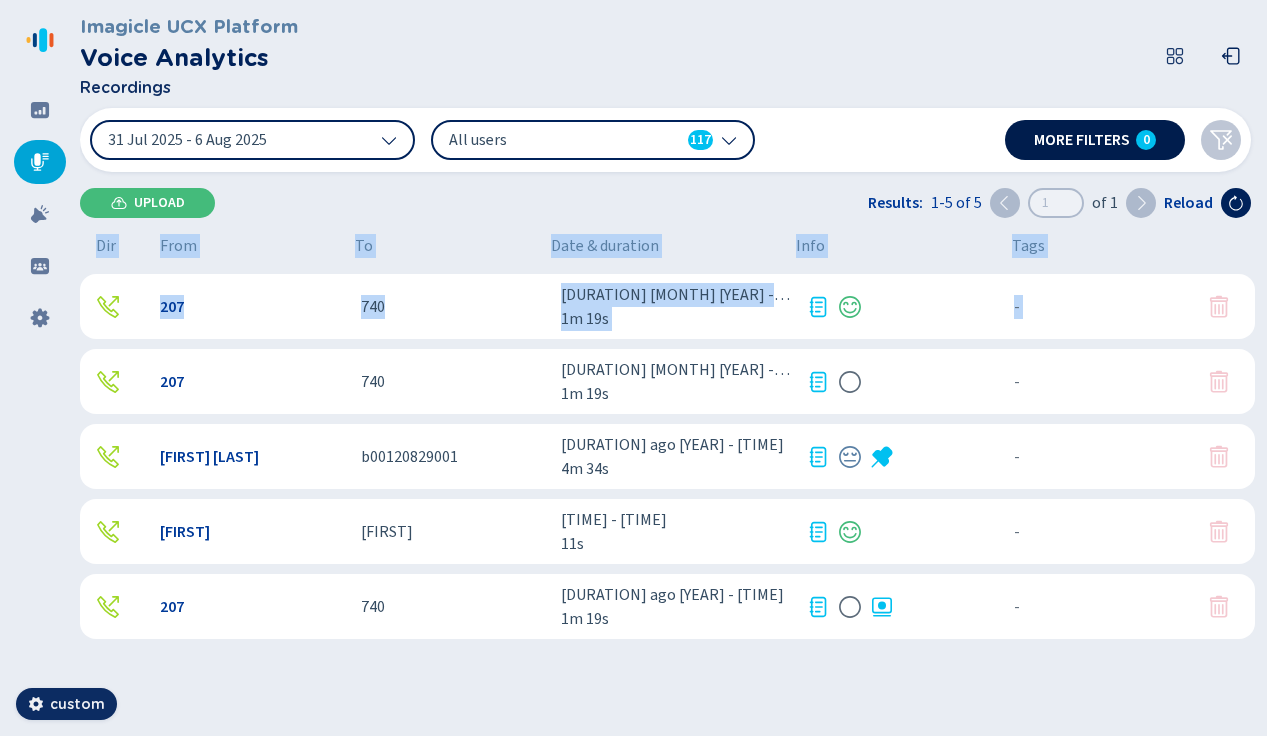click on "More filters 0" at bounding box center (1095, 140) 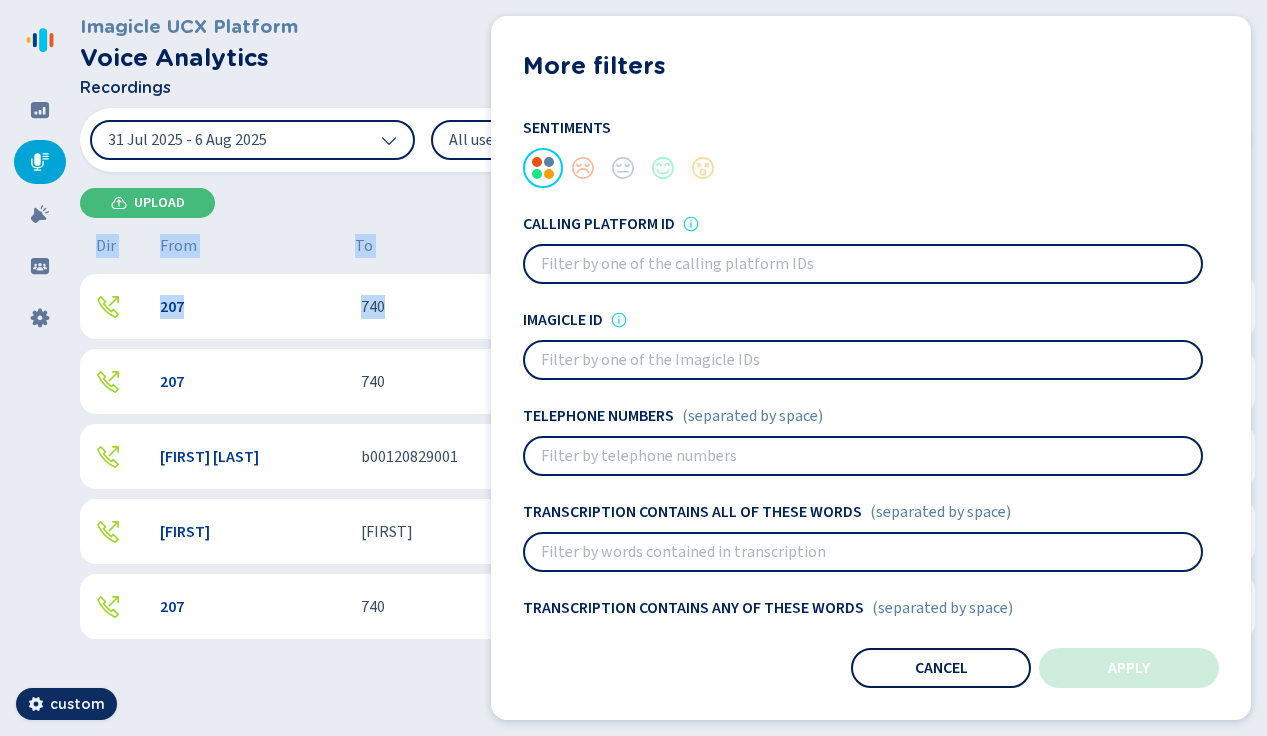 click on "Cancel" at bounding box center (941, 668) 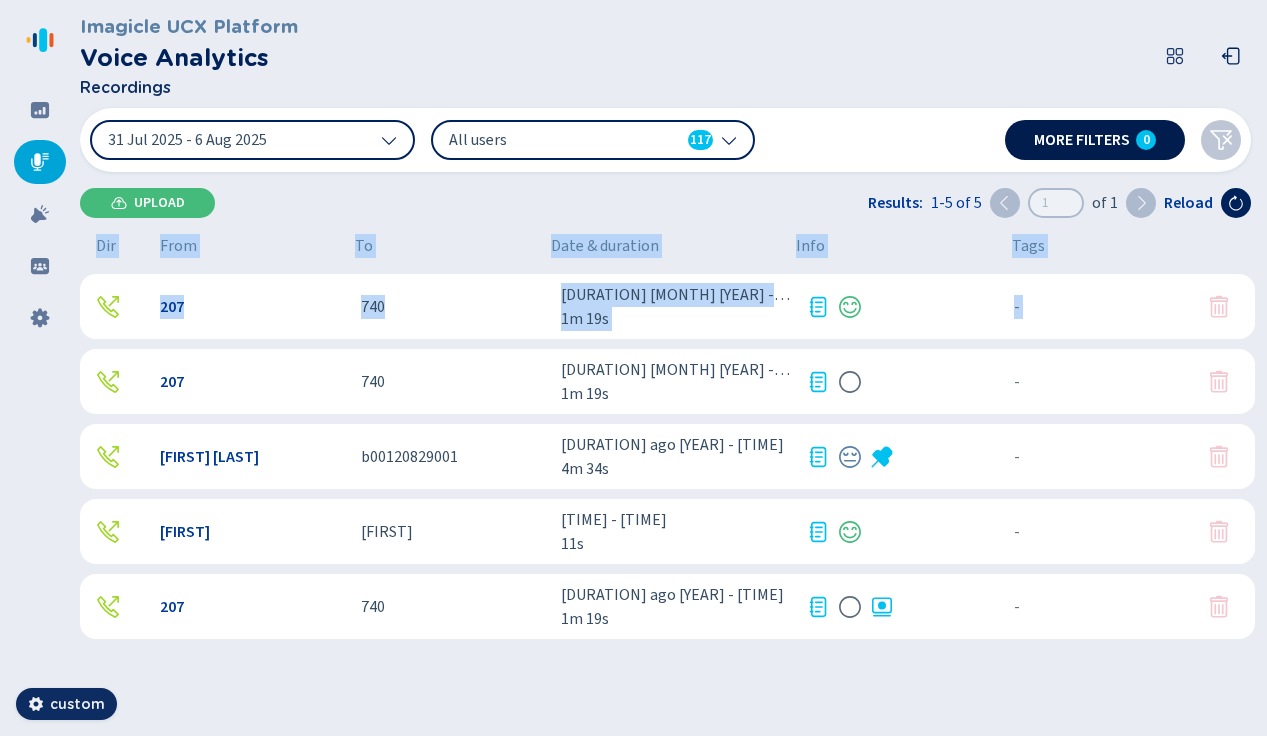 click on "More filters 0" at bounding box center [1095, 140] 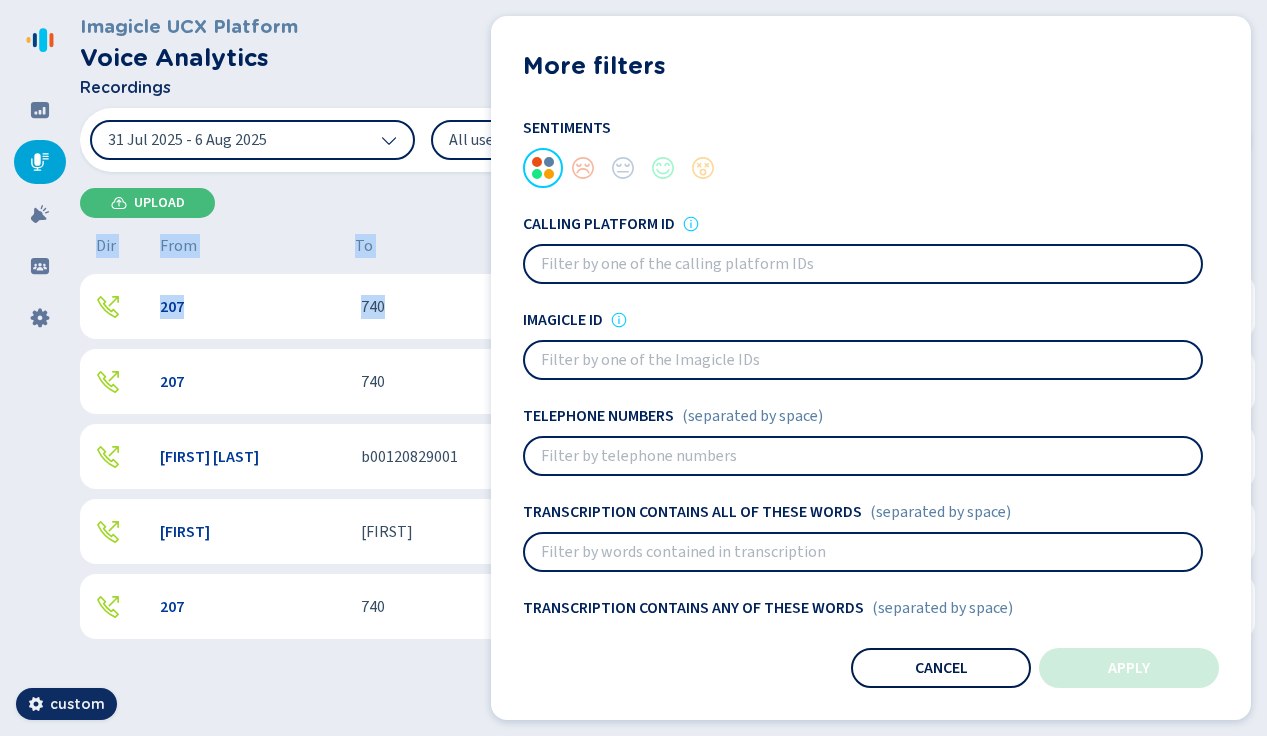 click on "Cancel" at bounding box center [941, 668] 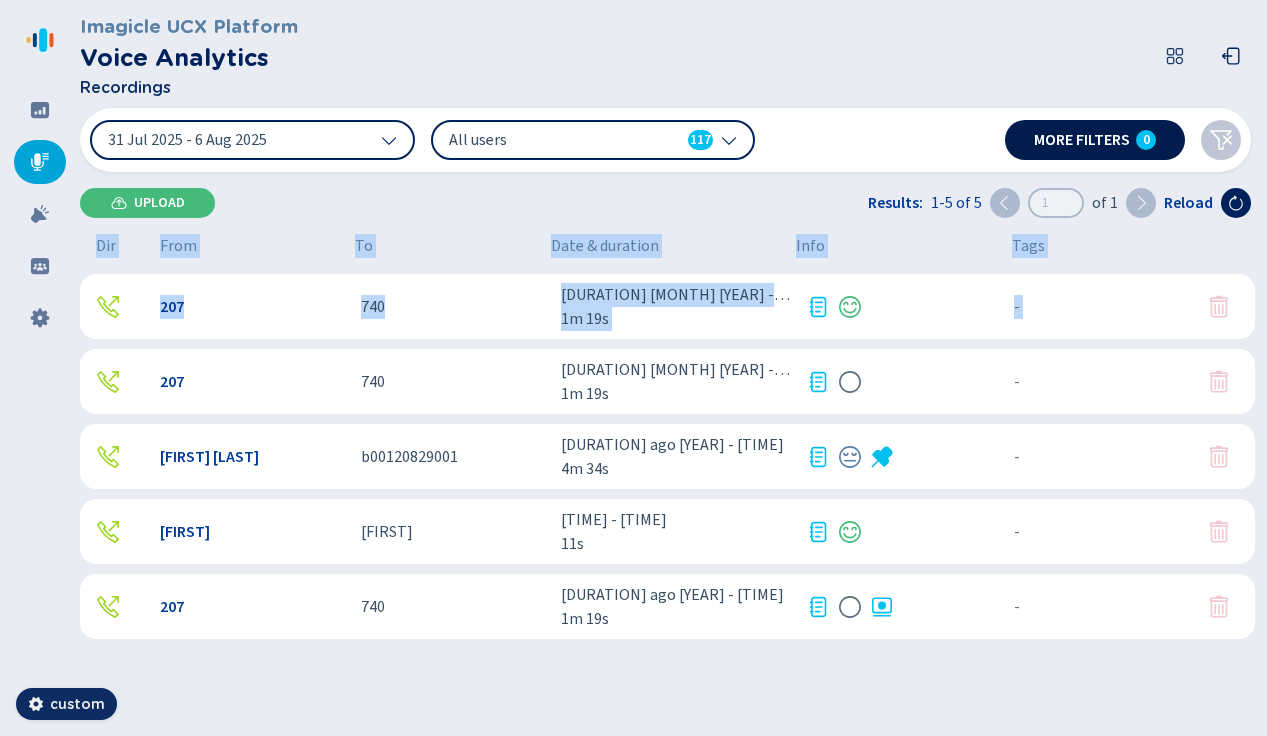 click on "More filters" at bounding box center [1082, 140] 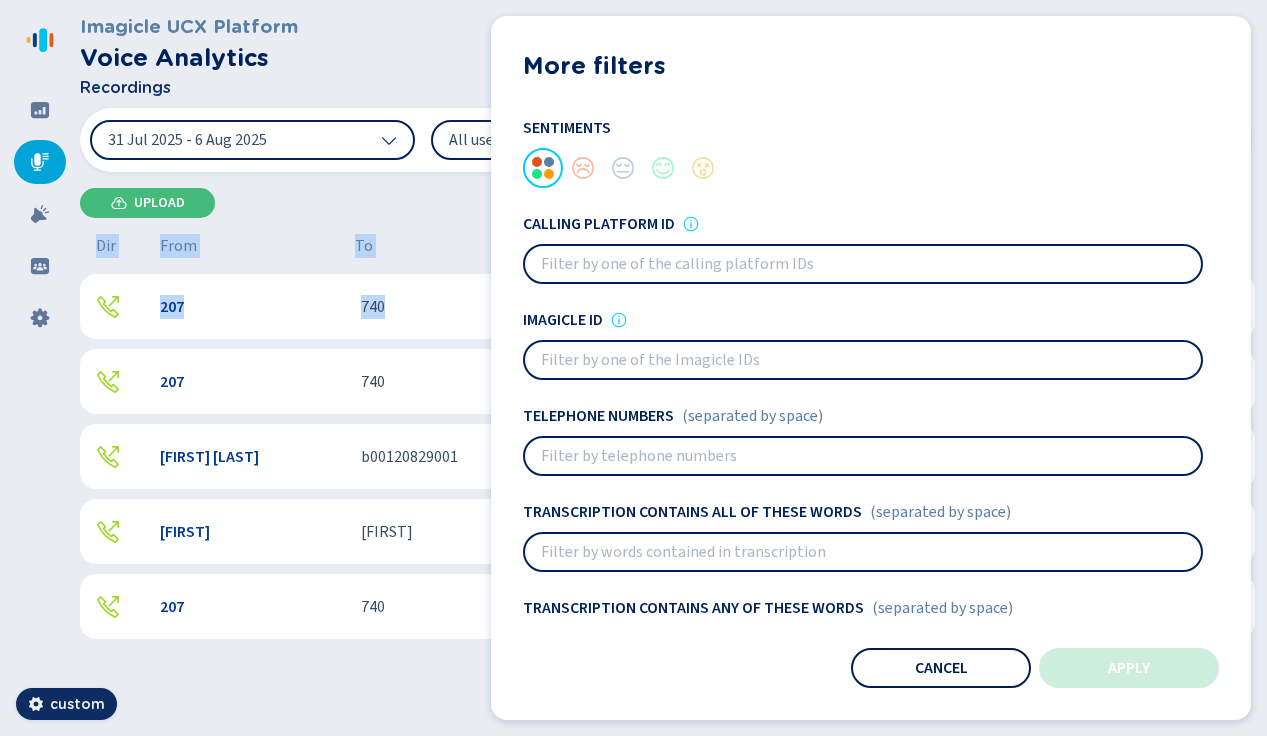 click on "Cancel" at bounding box center (941, 668) 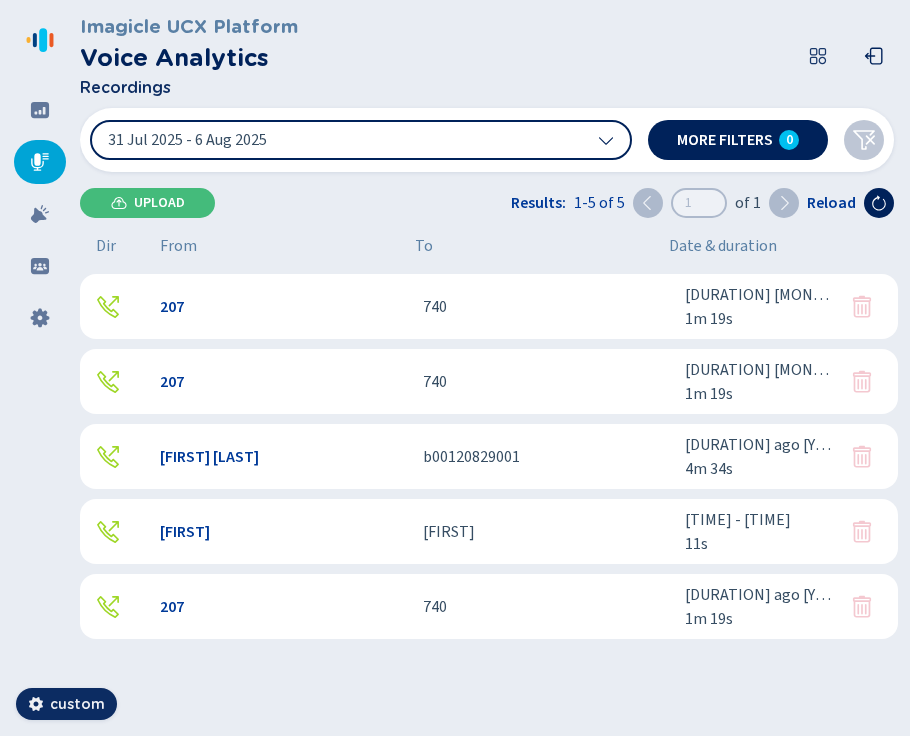 click on "207" at bounding box center (283, 307) 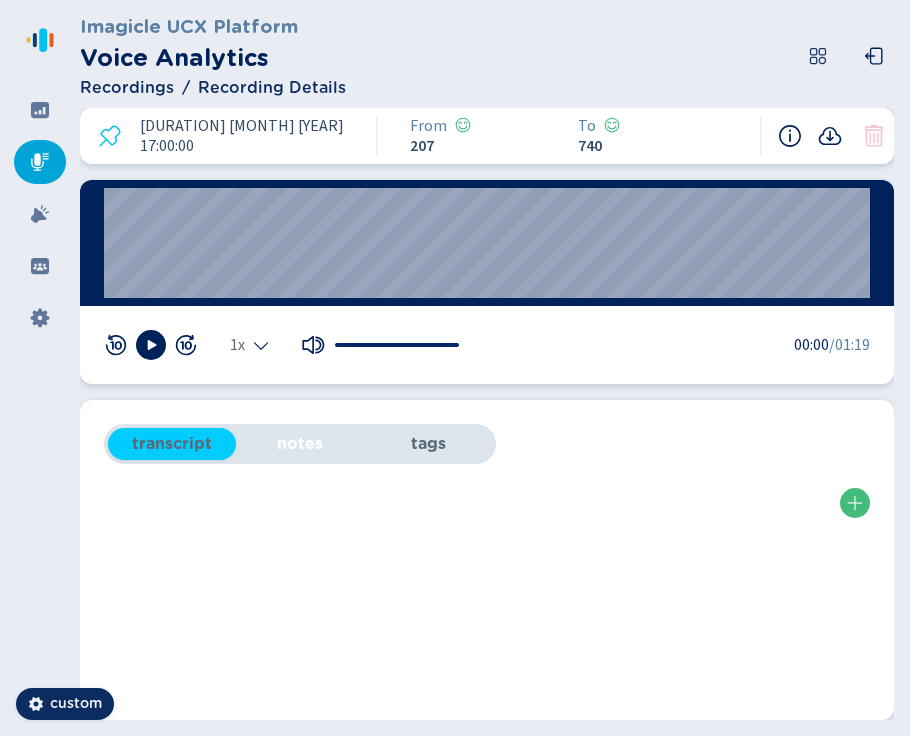 click on "notes" at bounding box center (300, 444) 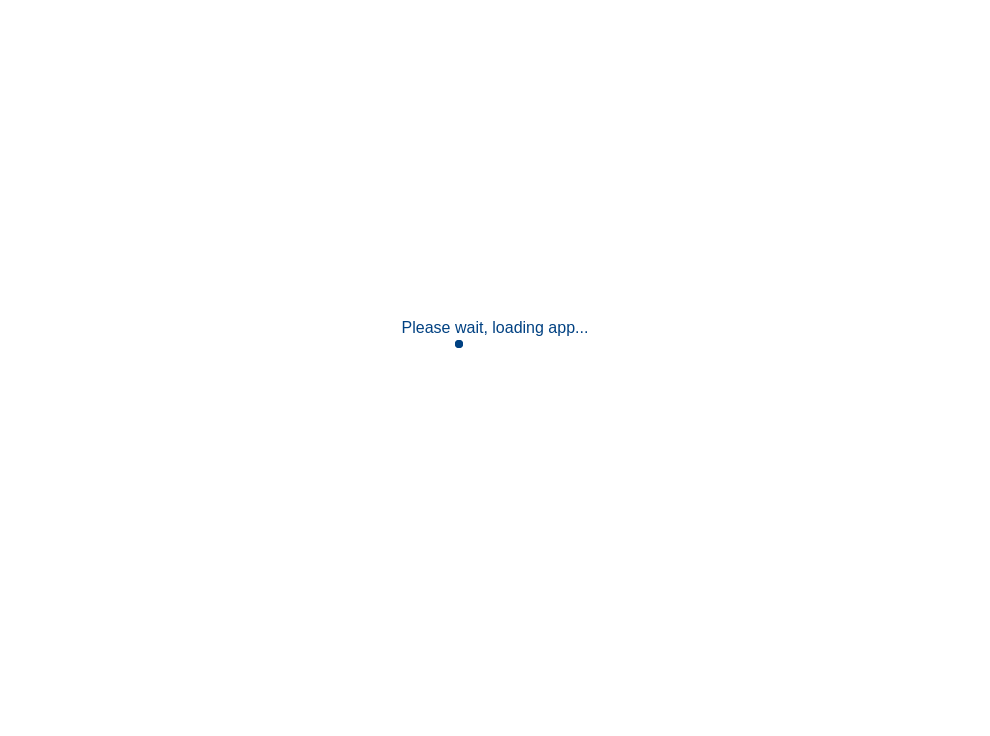 scroll, scrollTop: 0, scrollLeft: 0, axis: both 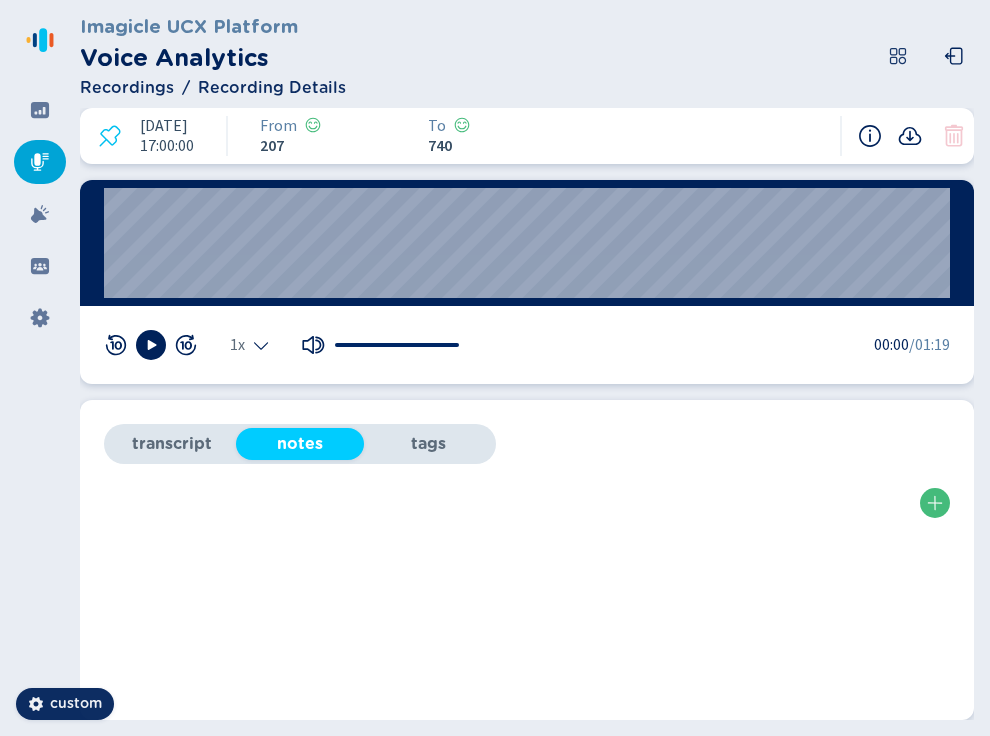 click on "tags" at bounding box center [428, 444] 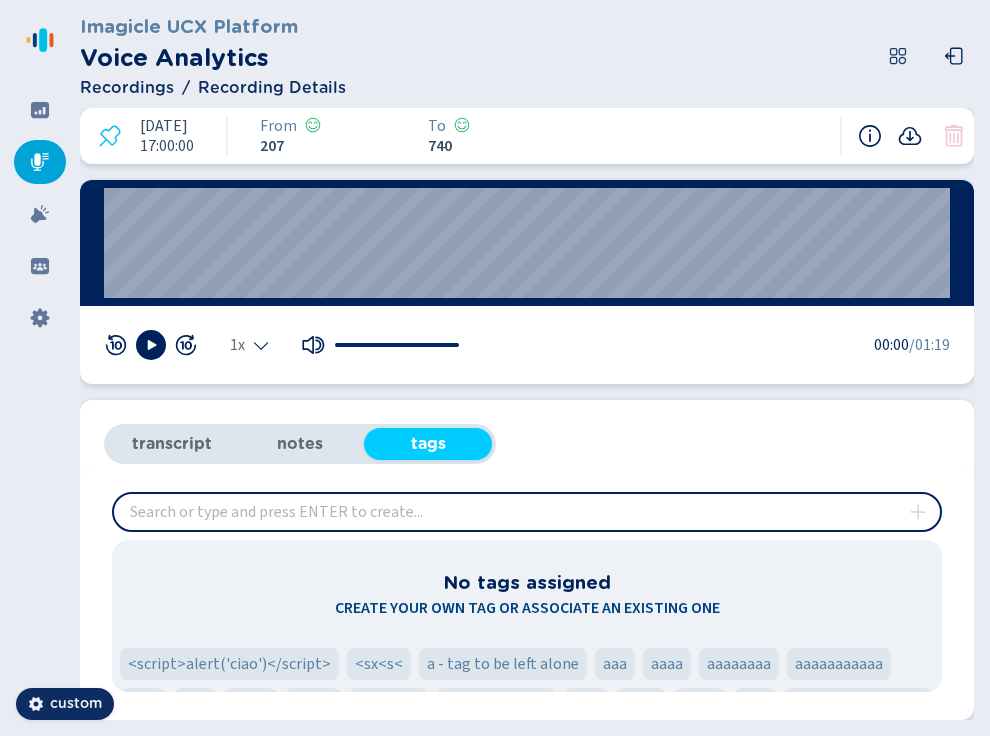 click on "notes" at bounding box center (300, 444) 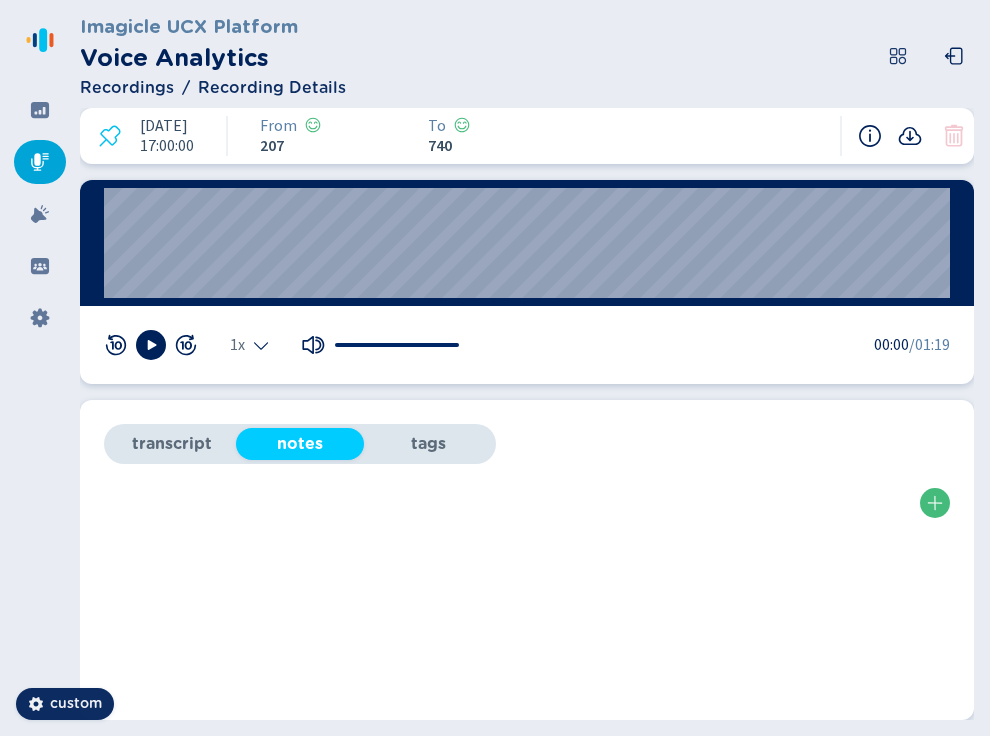 click on "transcript" at bounding box center (172, 444) 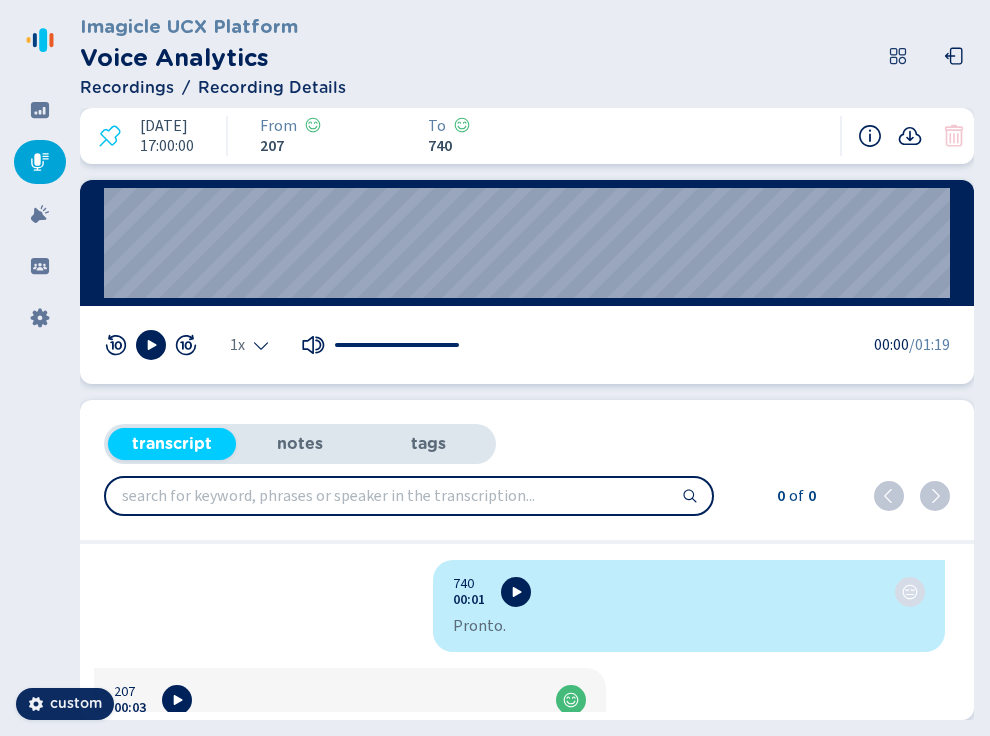 click on "notes" at bounding box center [300, 444] 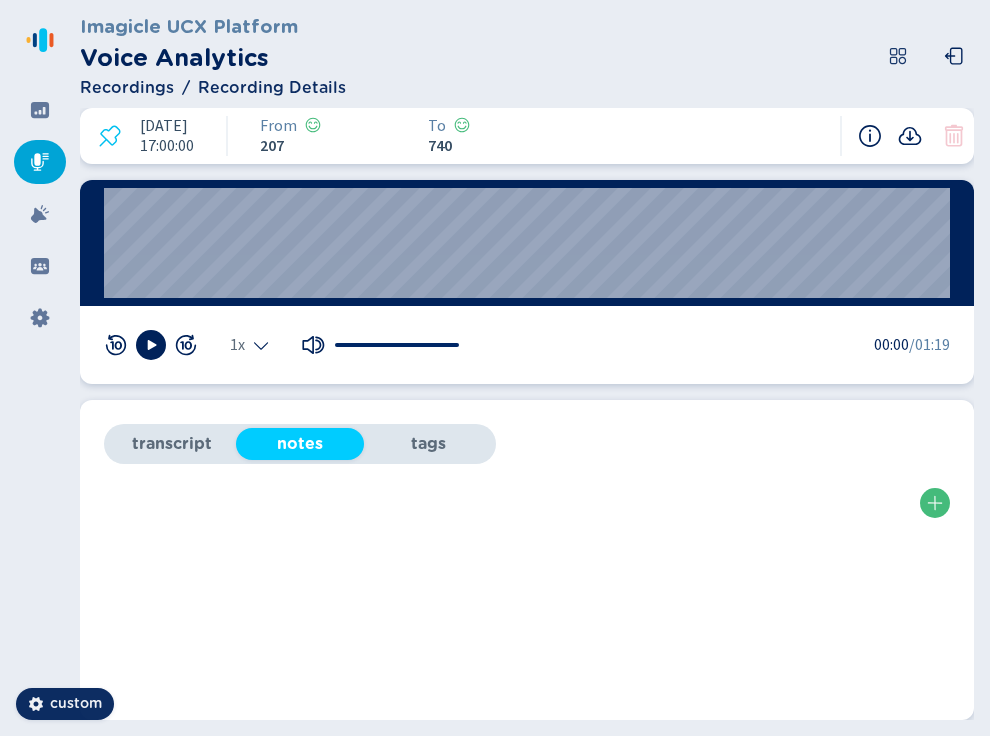 click on "tags" at bounding box center (428, 444) 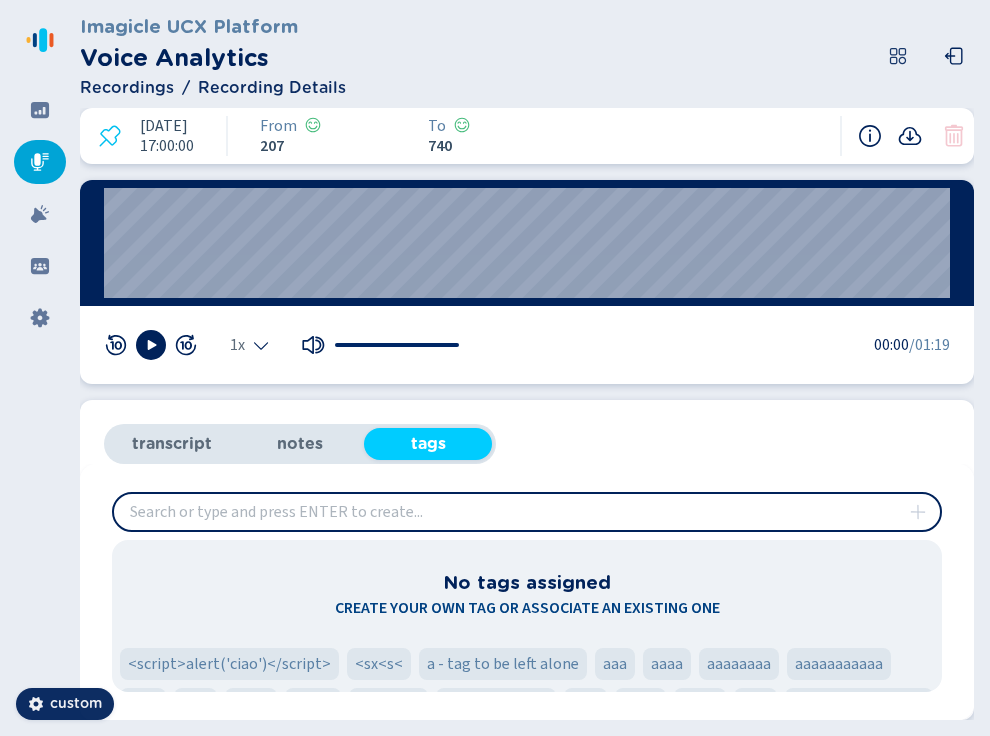 click on "transcript" at bounding box center (172, 444) 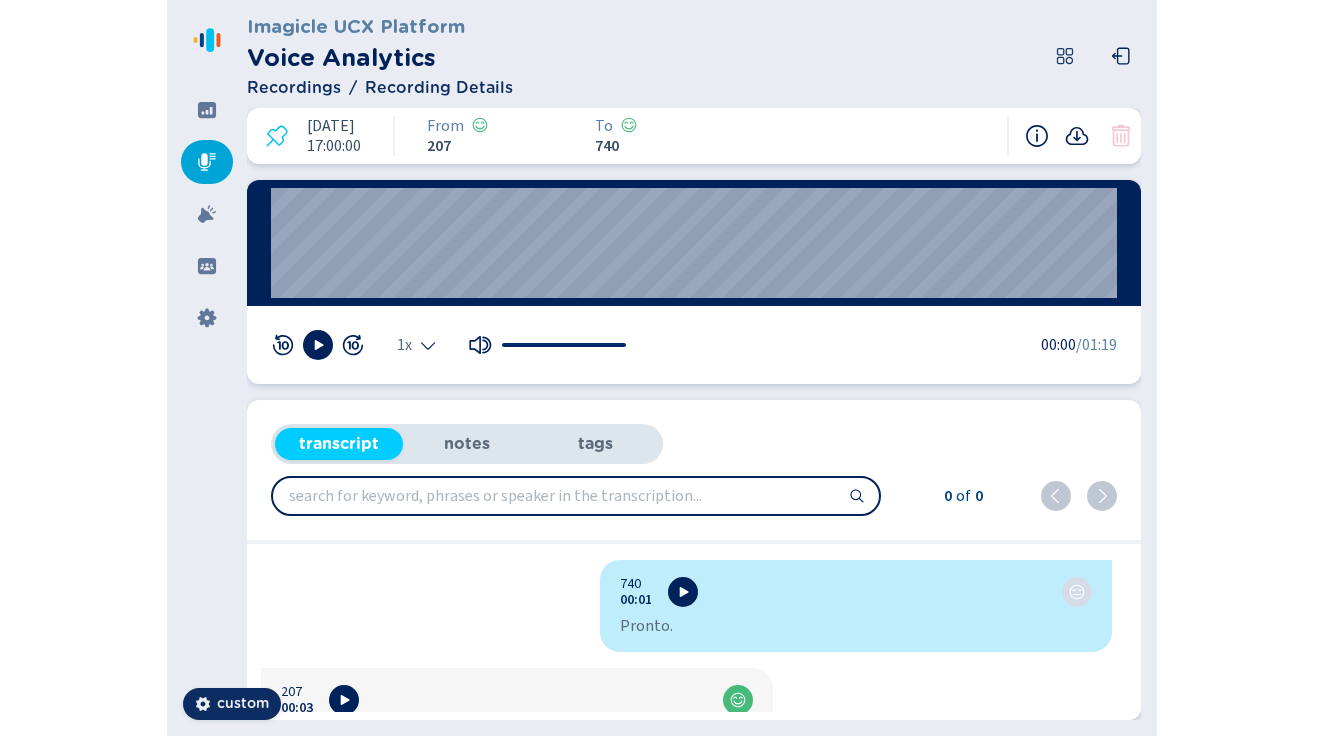 scroll, scrollTop: 0, scrollLeft: 0, axis: both 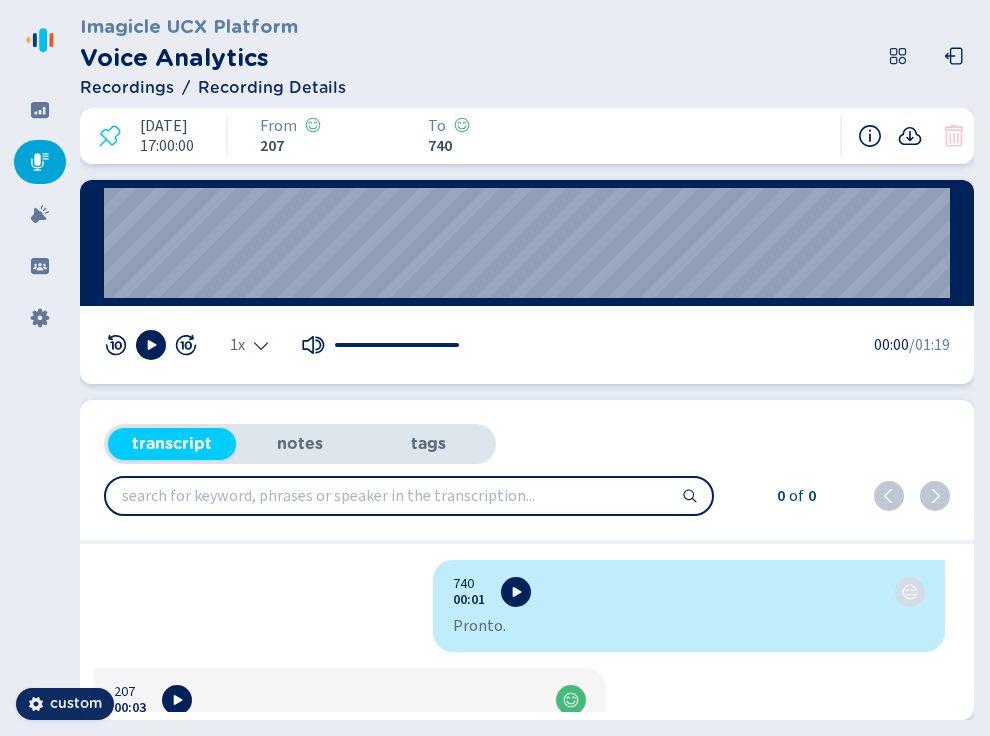 click on "notes" at bounding box center [300, 444] 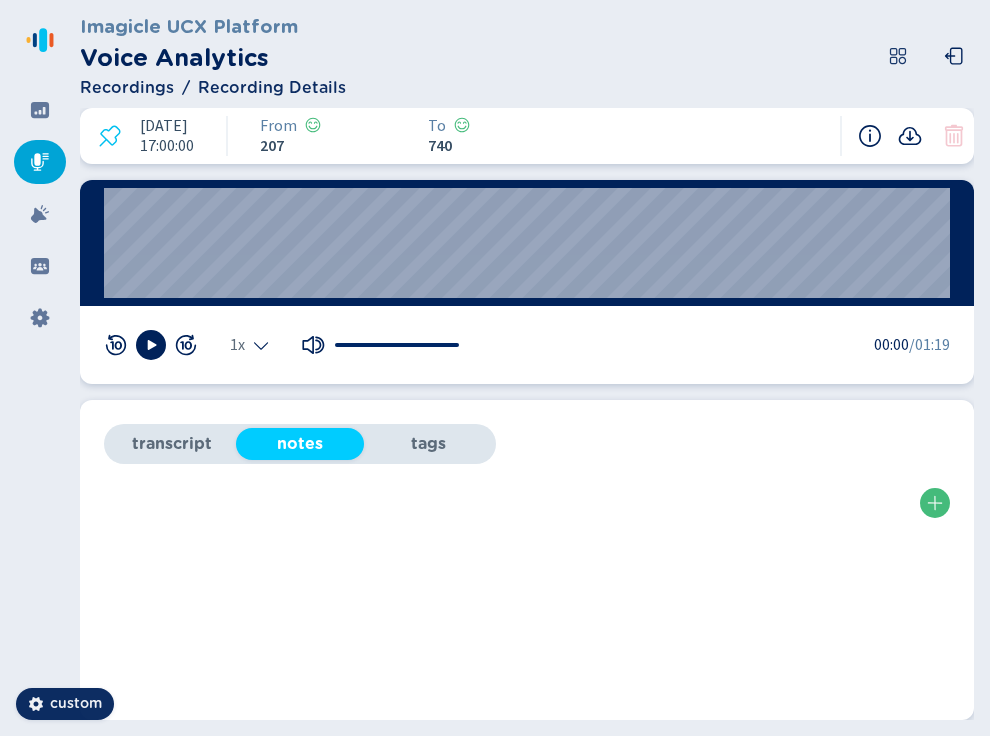 click on "tags" at bounding box center [428, 444] 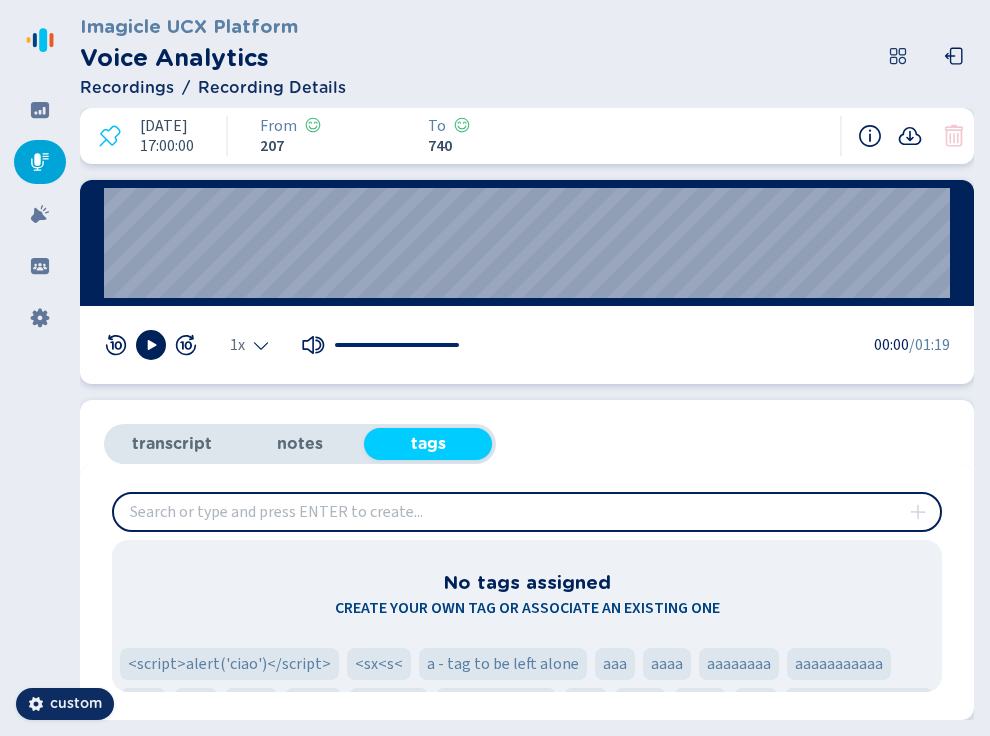 click on "notes" at bounding box center [300, 444] 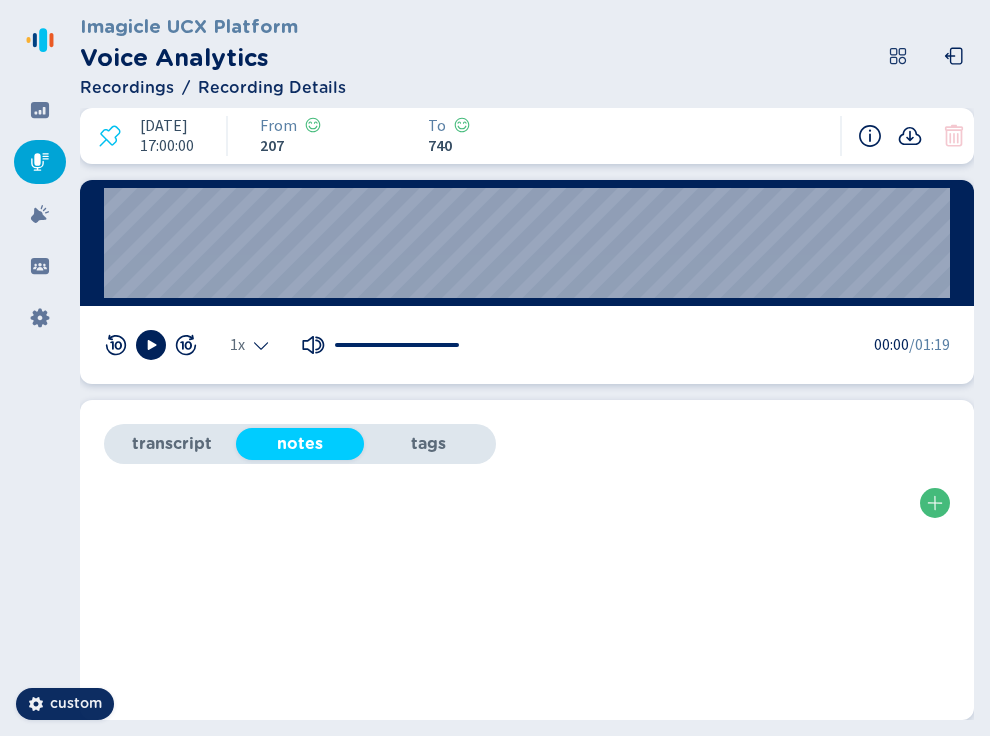 click on "transcript" at bounding box center (172, 444) 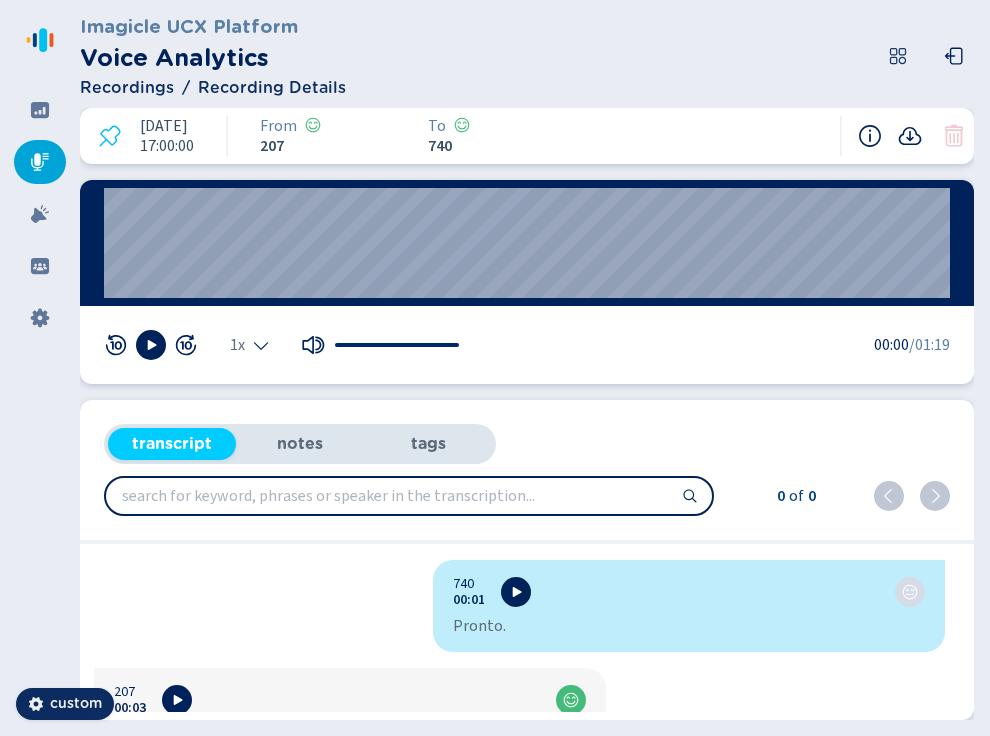click on "notes" at bounding box center (300, 444) 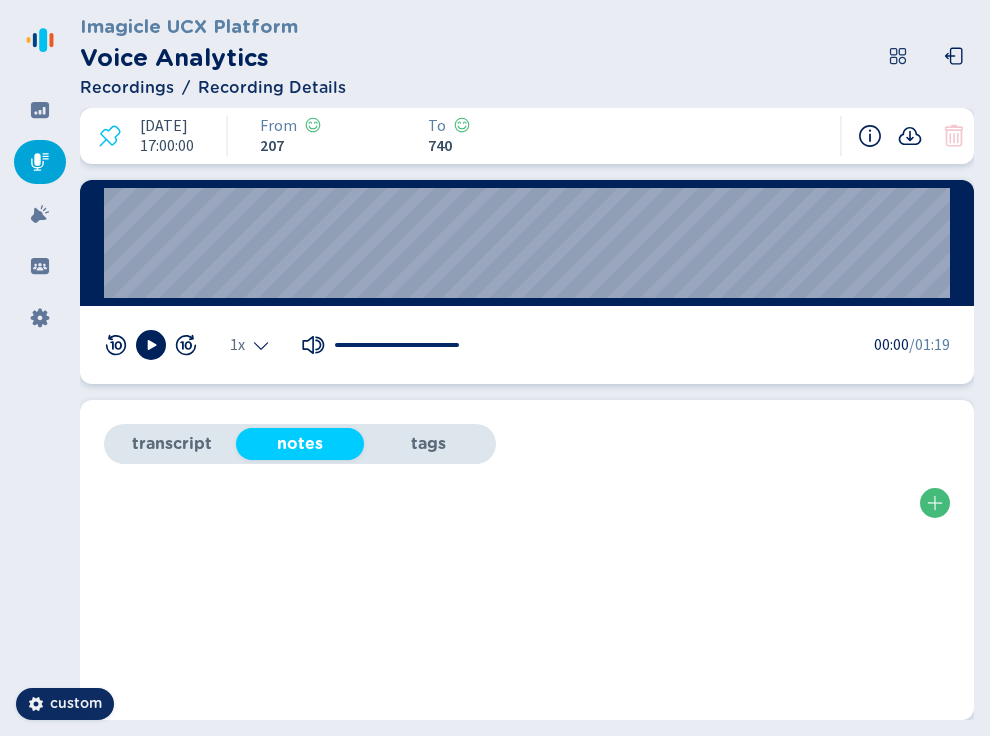 click on "tags" at bounding box center [428, 444] 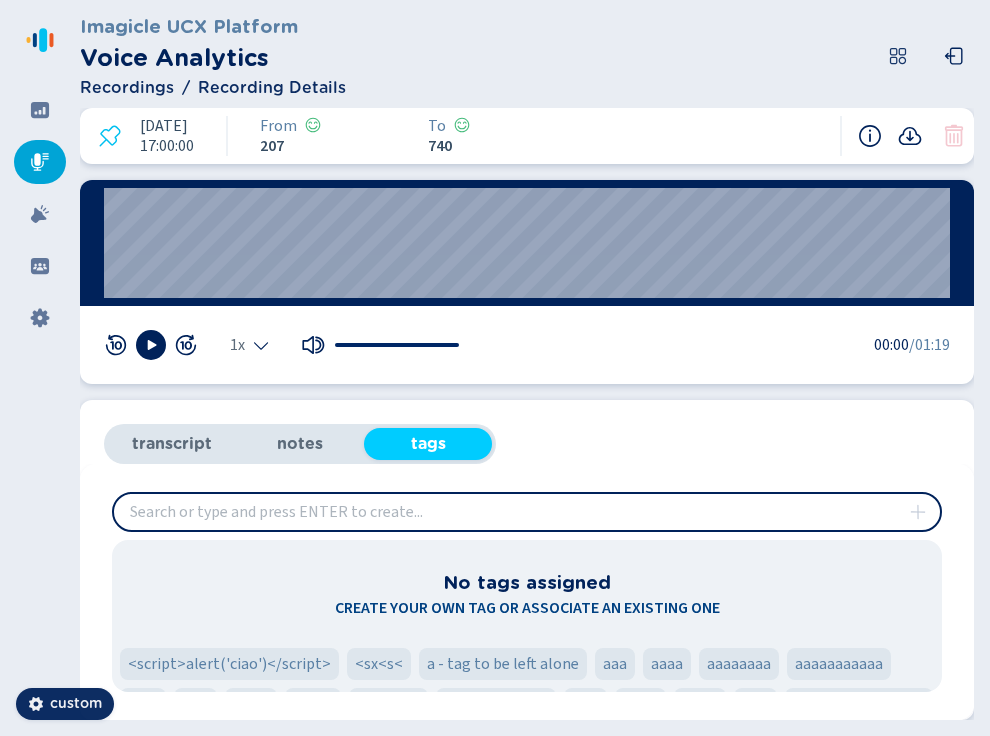 click on "notes" at bounding box center [300, 444] 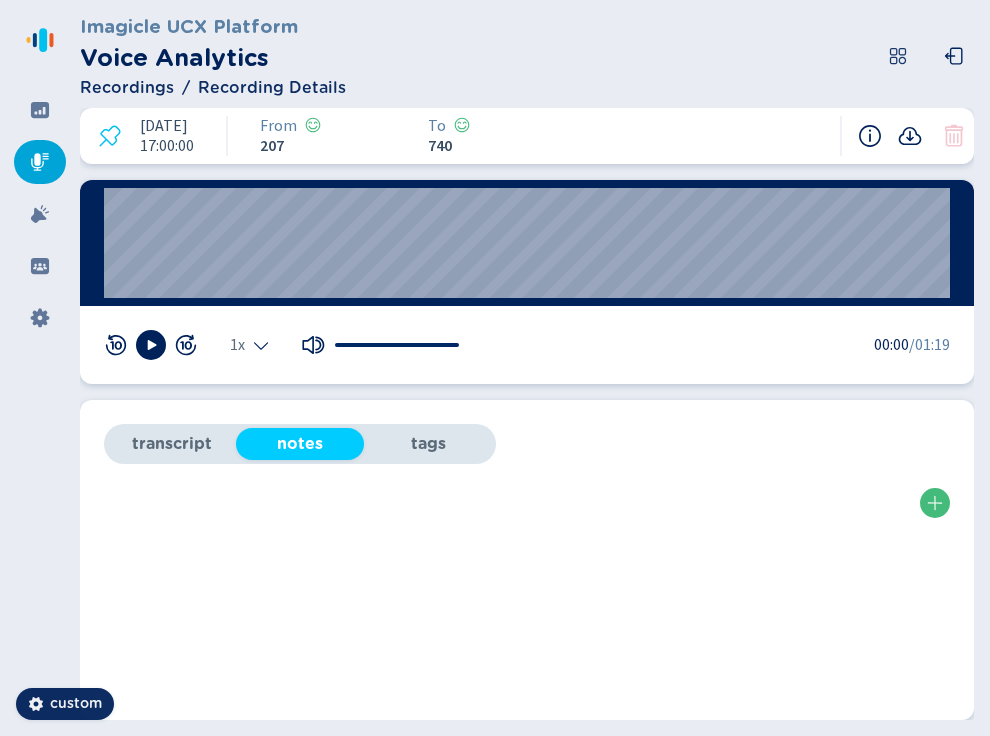 click on "transcript" at bounding box center [172, 444] 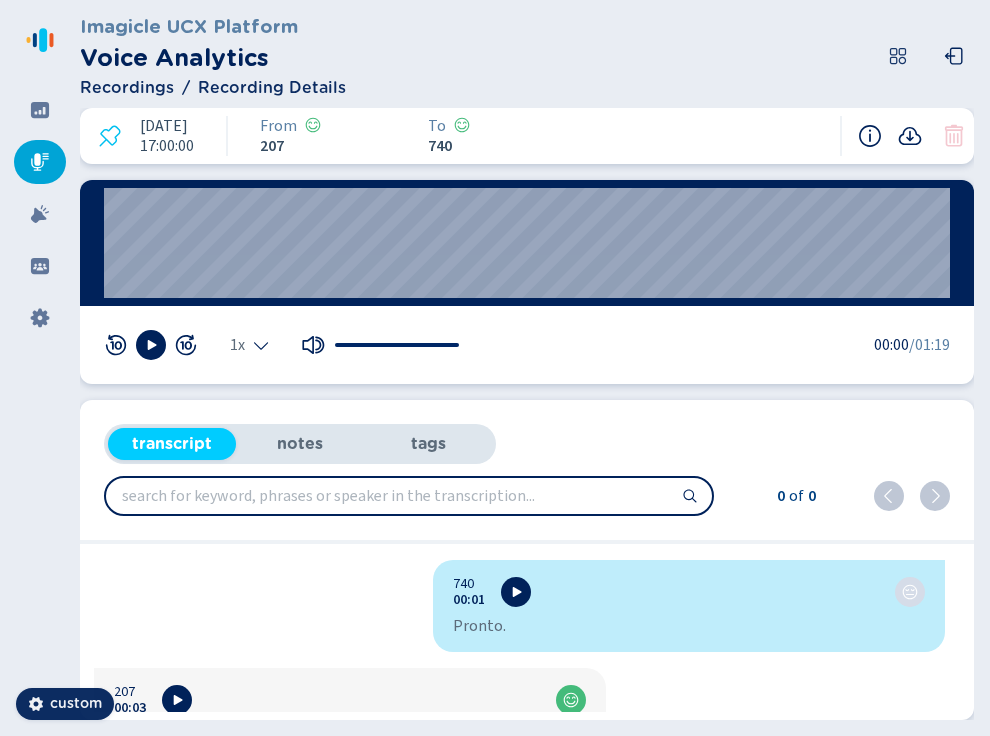 click on "notes" at bounding box center [300, 444] 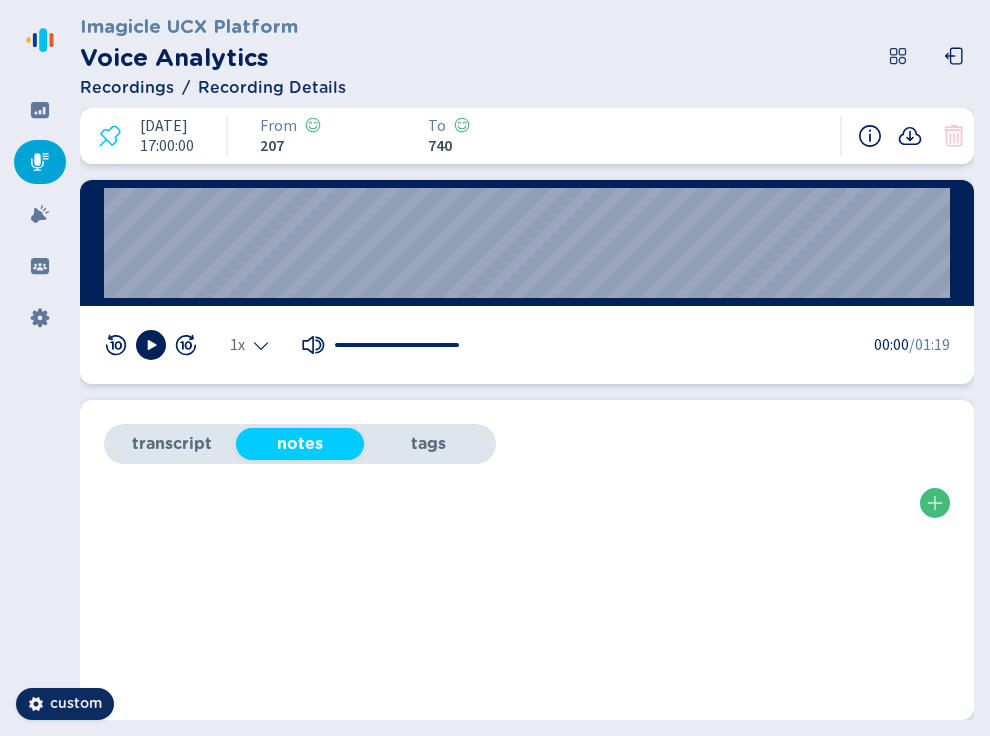 click on "Recordings" at bounding box center (127, 88) 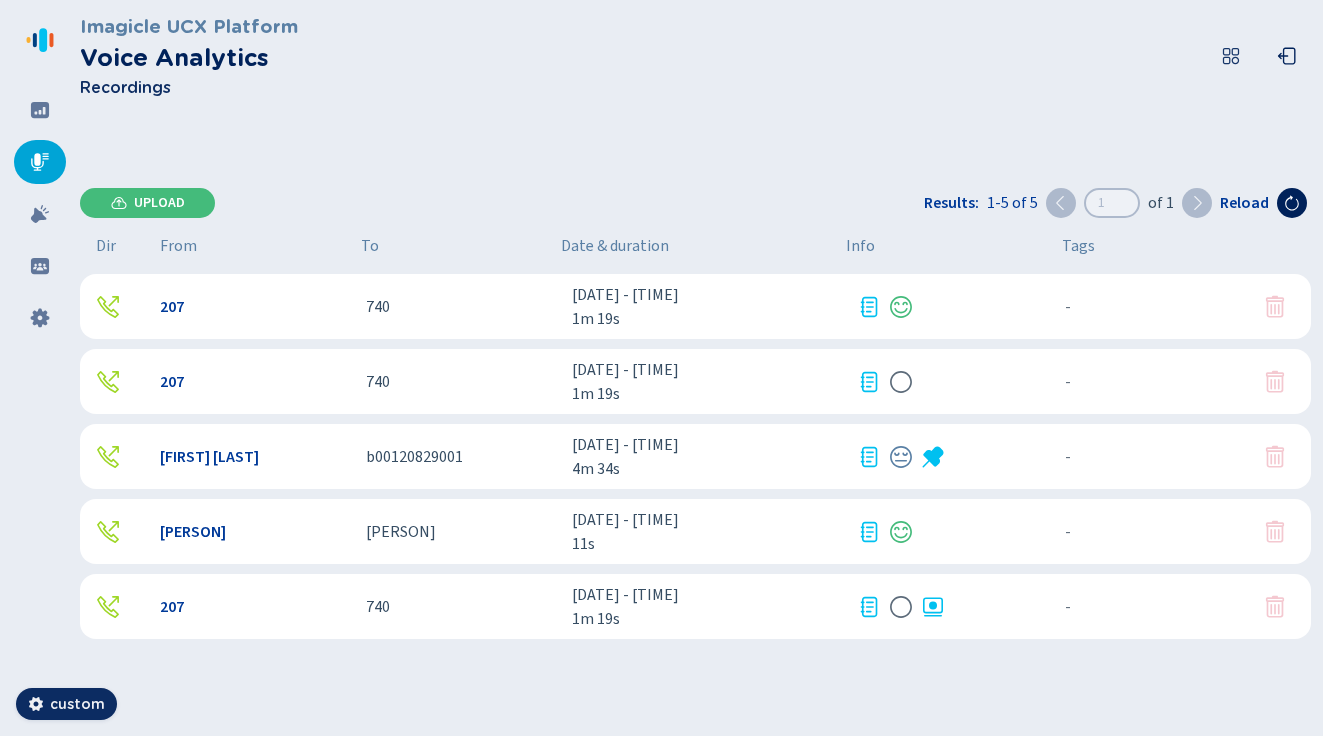 click on "207 740 5 ago 2025 - 12:00:00
1m
19s
- {{hiddenTagsCount}} more" at bounding box center [695, 381] 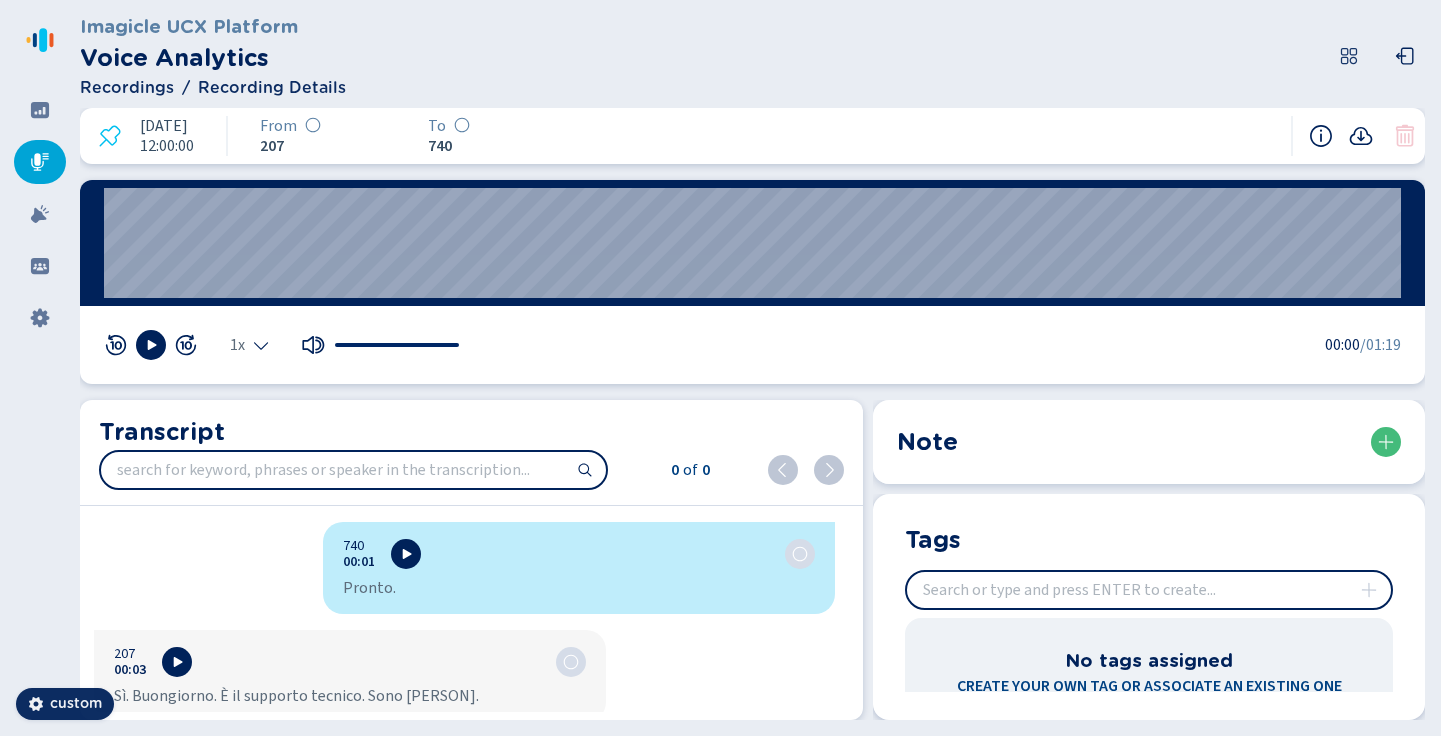 click on "Recordings" at bounding box center (127, 88) 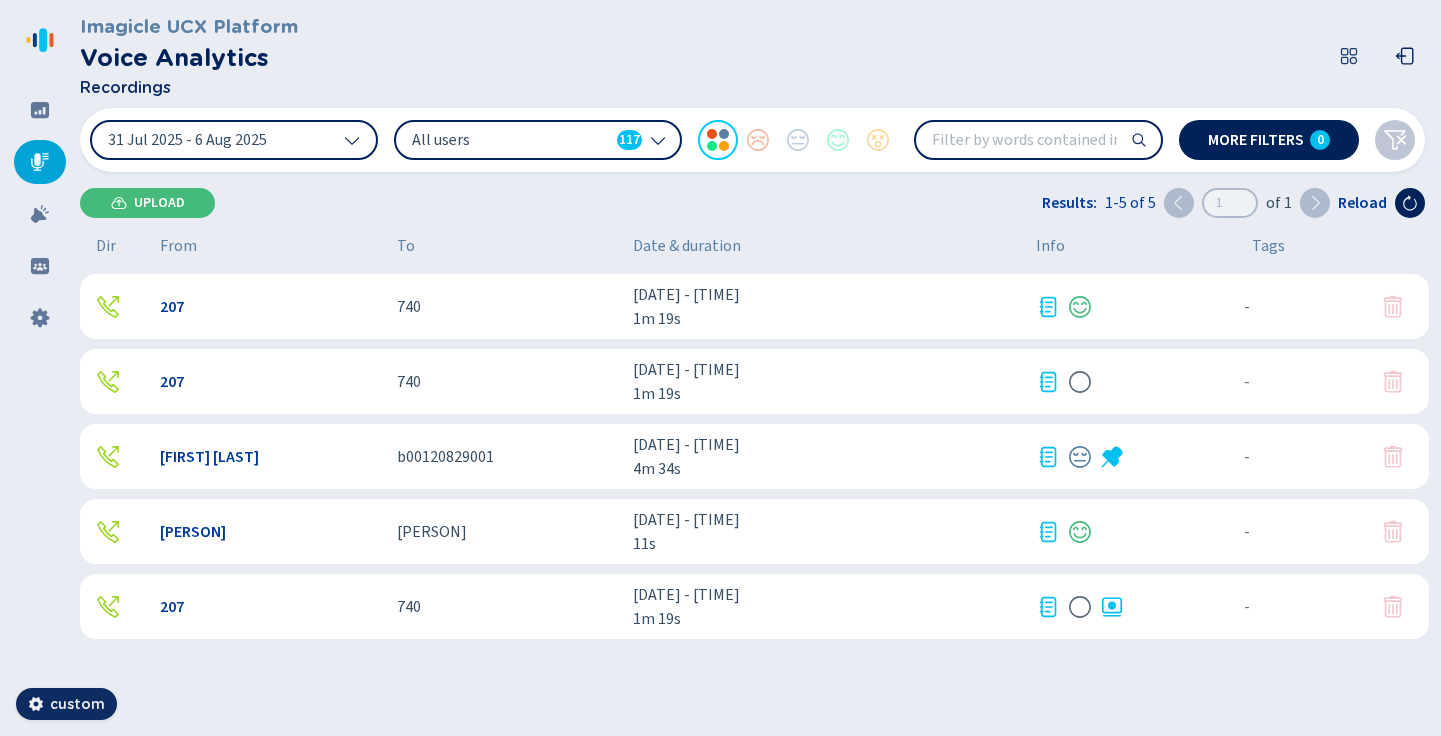 click on "[FIRST]" at bounding box center [507, 532] 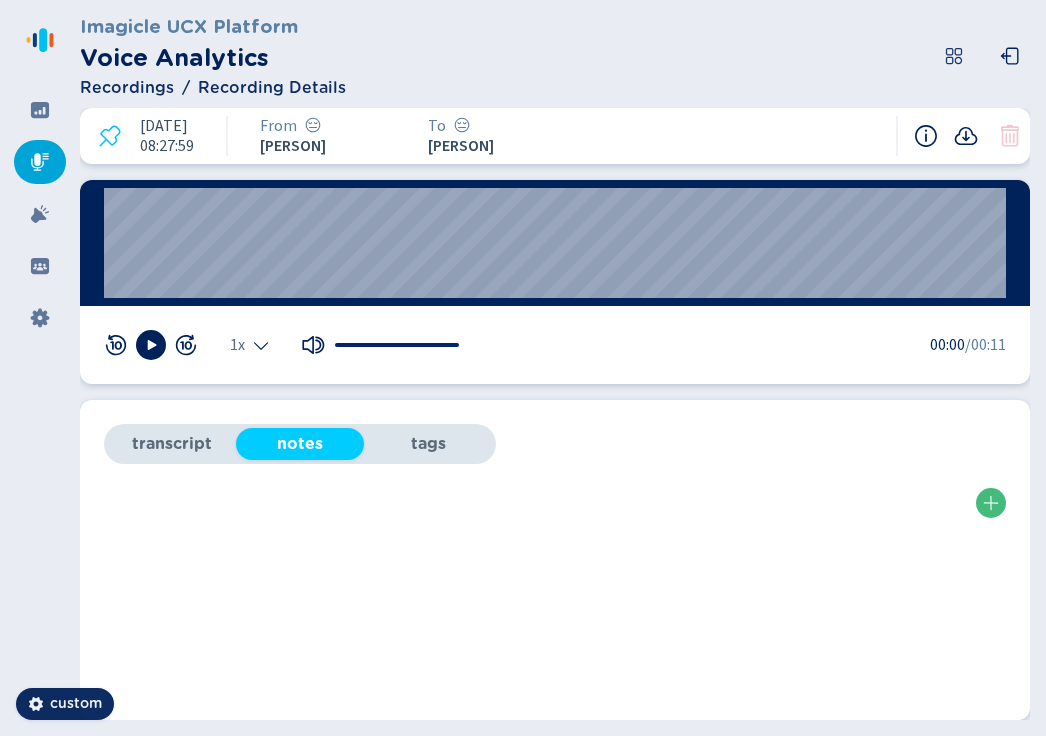 click on "tags" at bounding box center [428, 444] 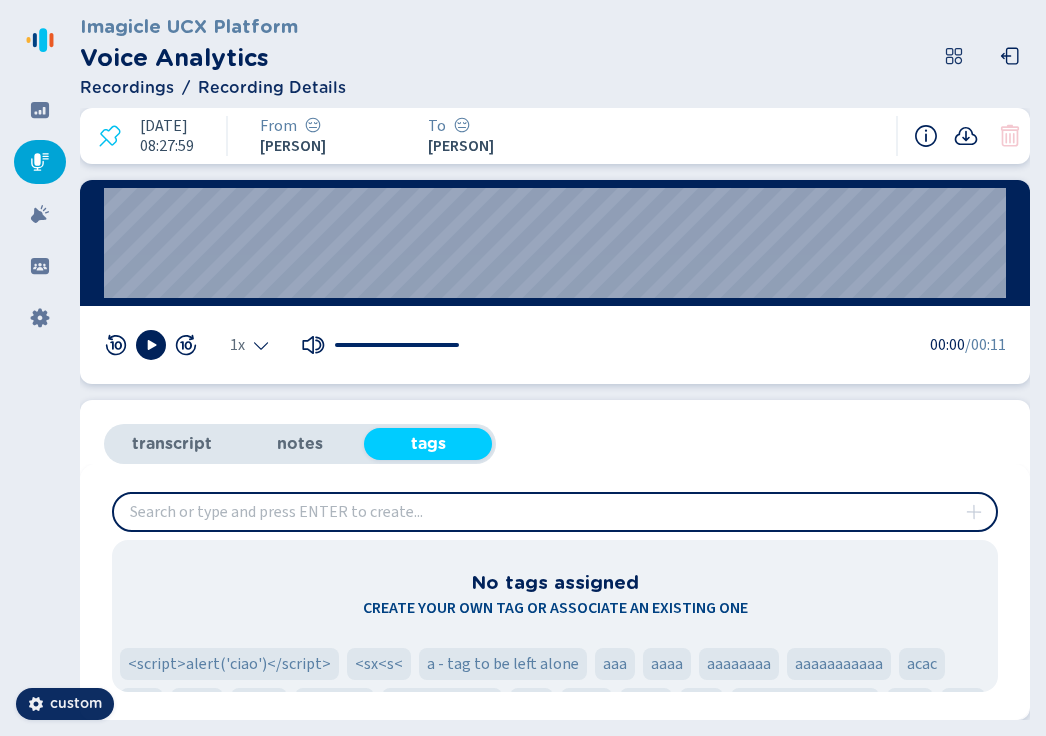 click on "transcript" at bounding box center [172, 444] 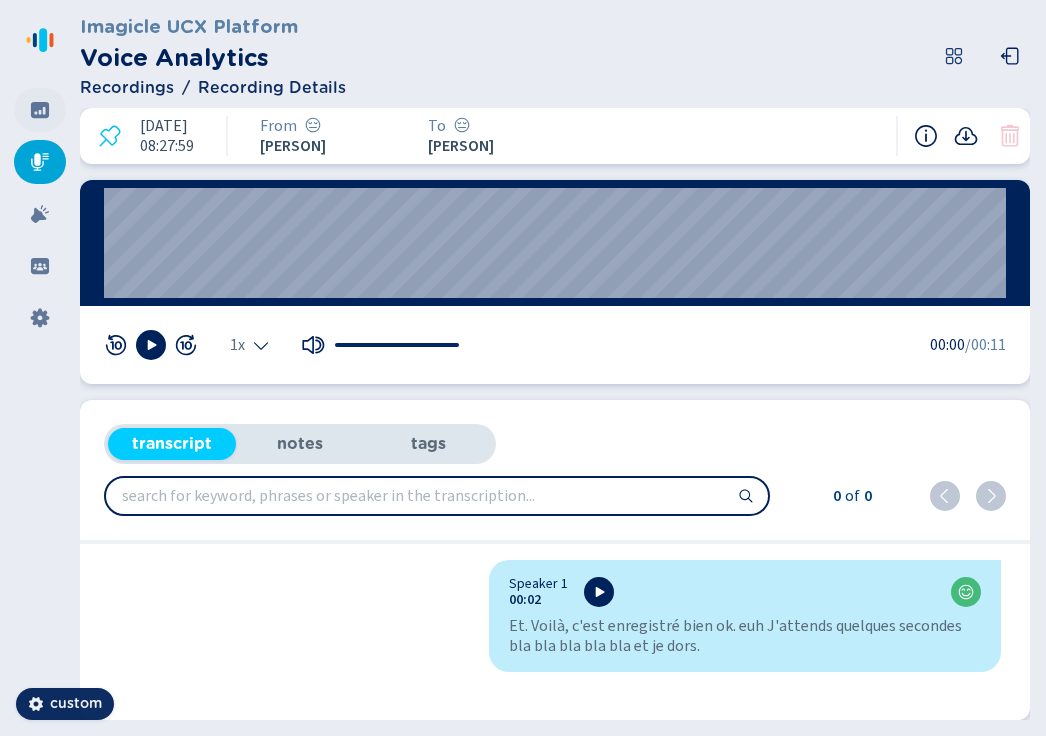 click 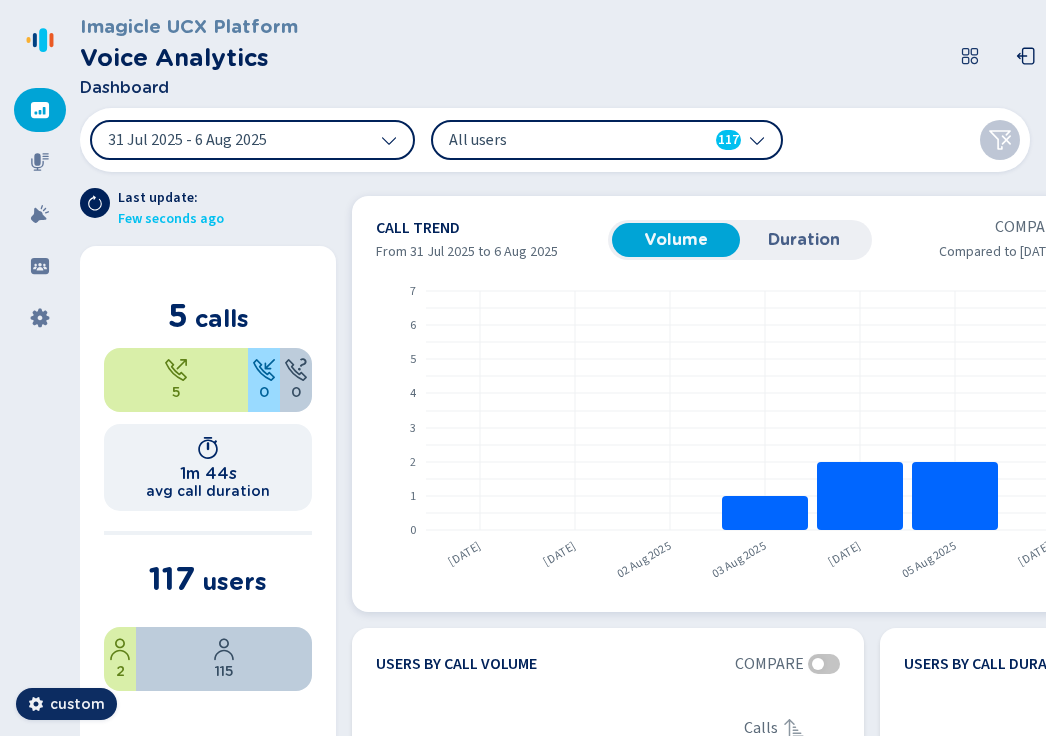 click on "Duration" at bounding box center [804, 240] 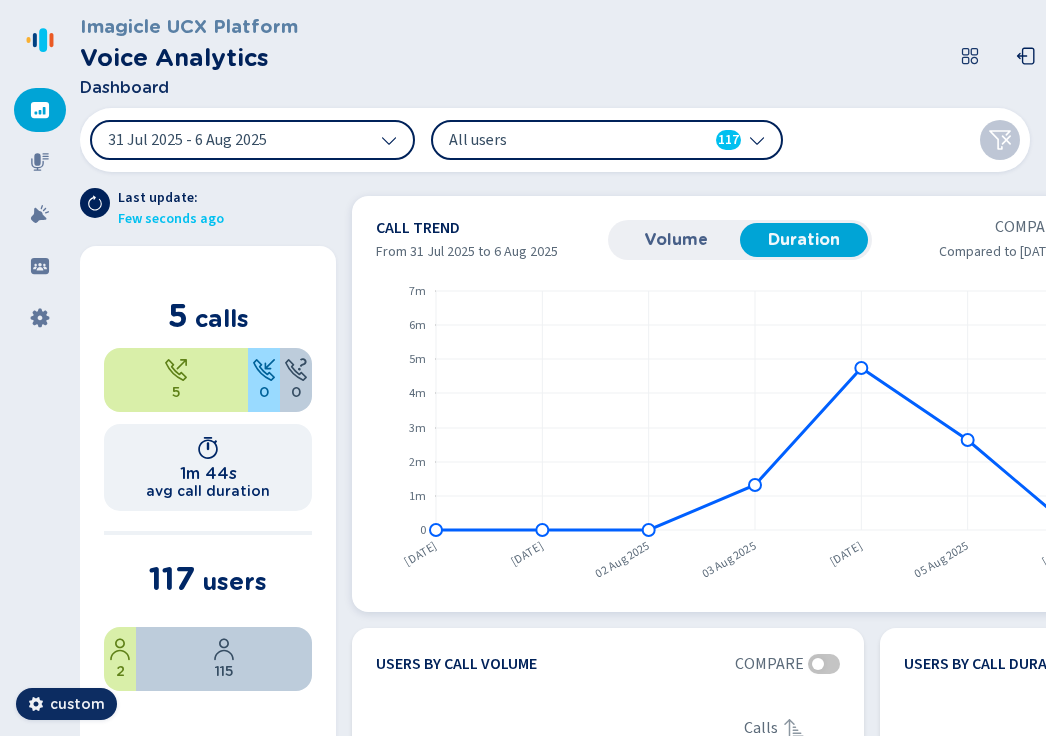 click on "Volume Duration" at bounding box center (740, 240) 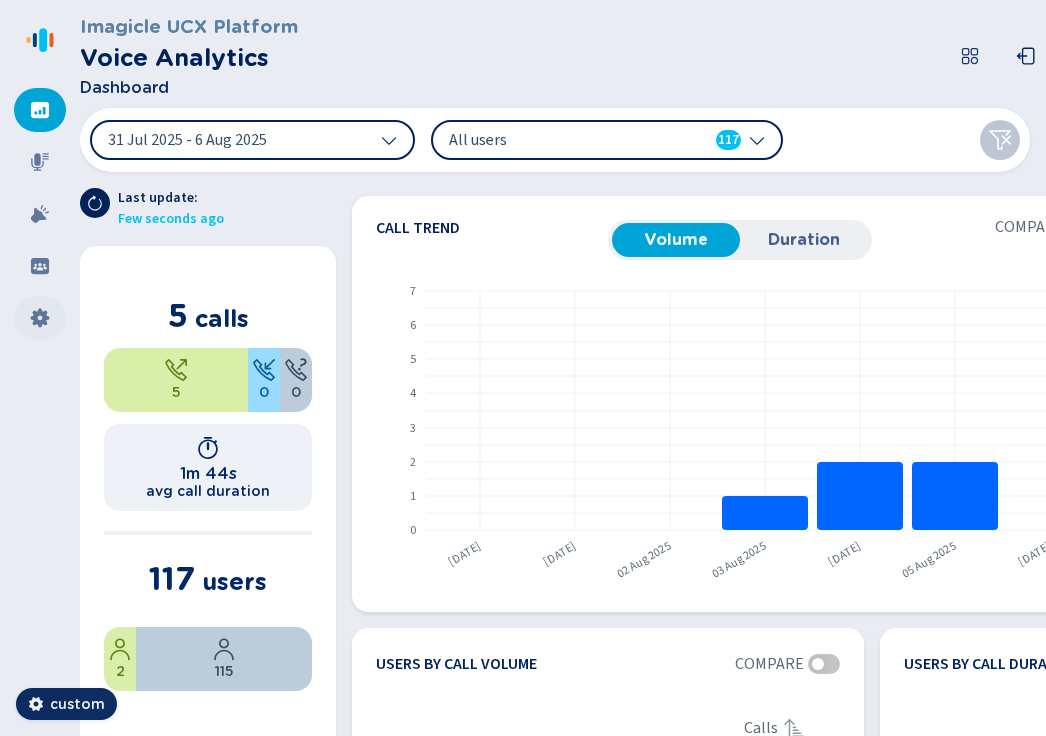 click 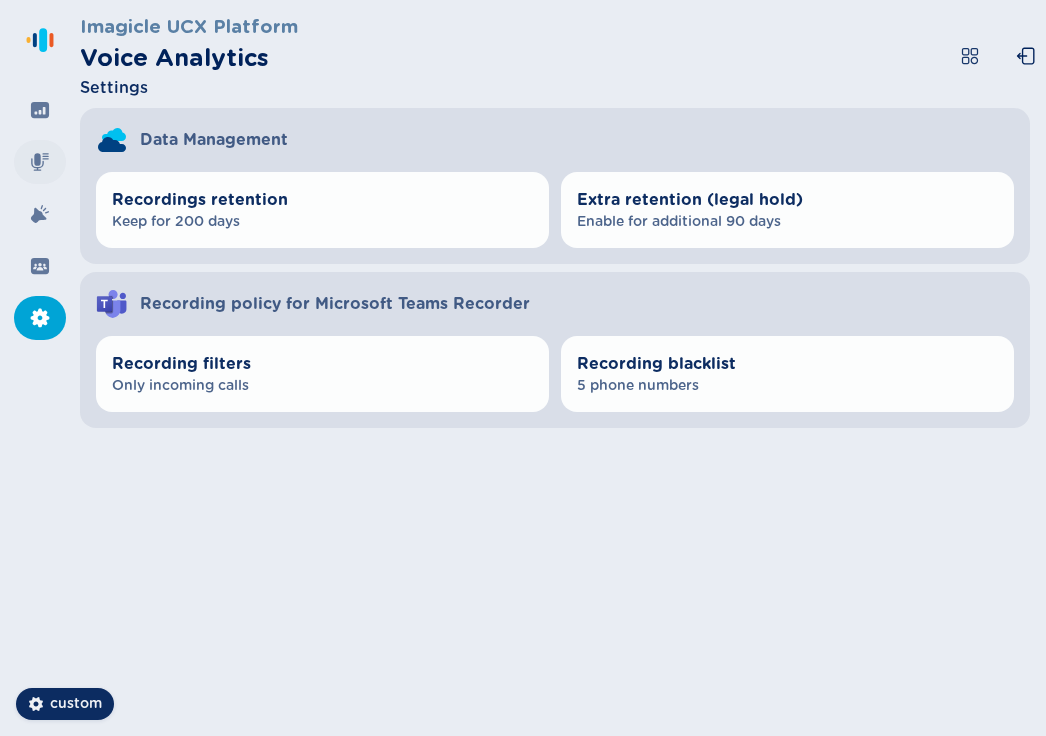 click 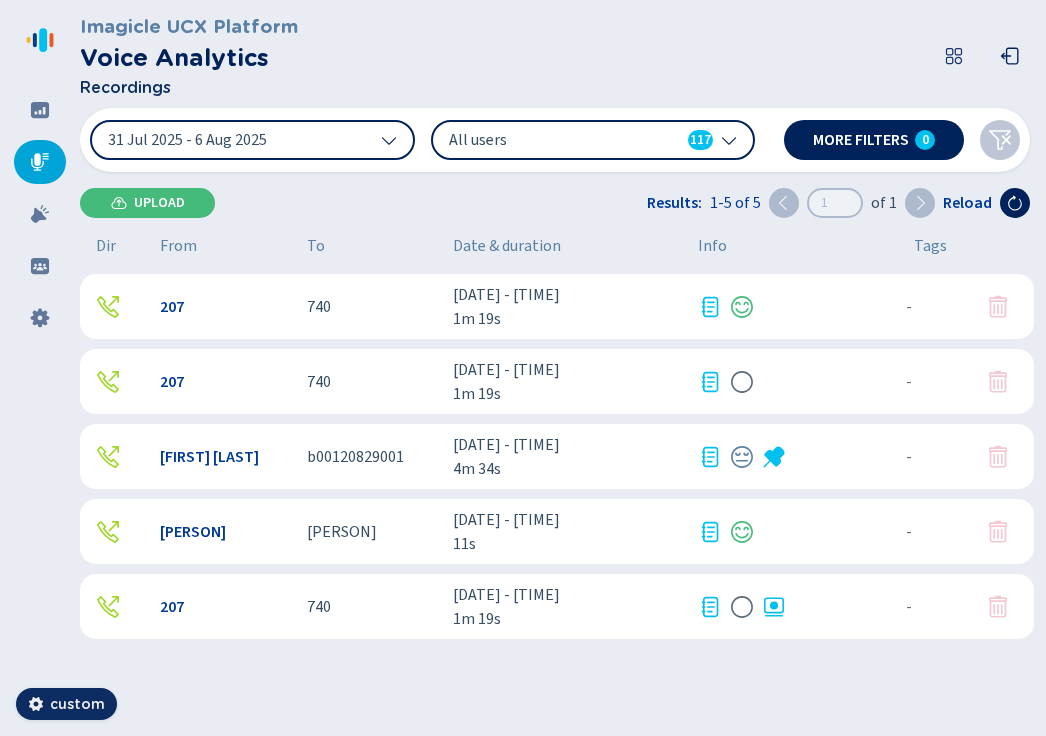 click on "207 740 5 ago 2025 - 12:00:00
1m
19s
- {{hiddenTagsCount}} more" at bounding box center (557, 381) 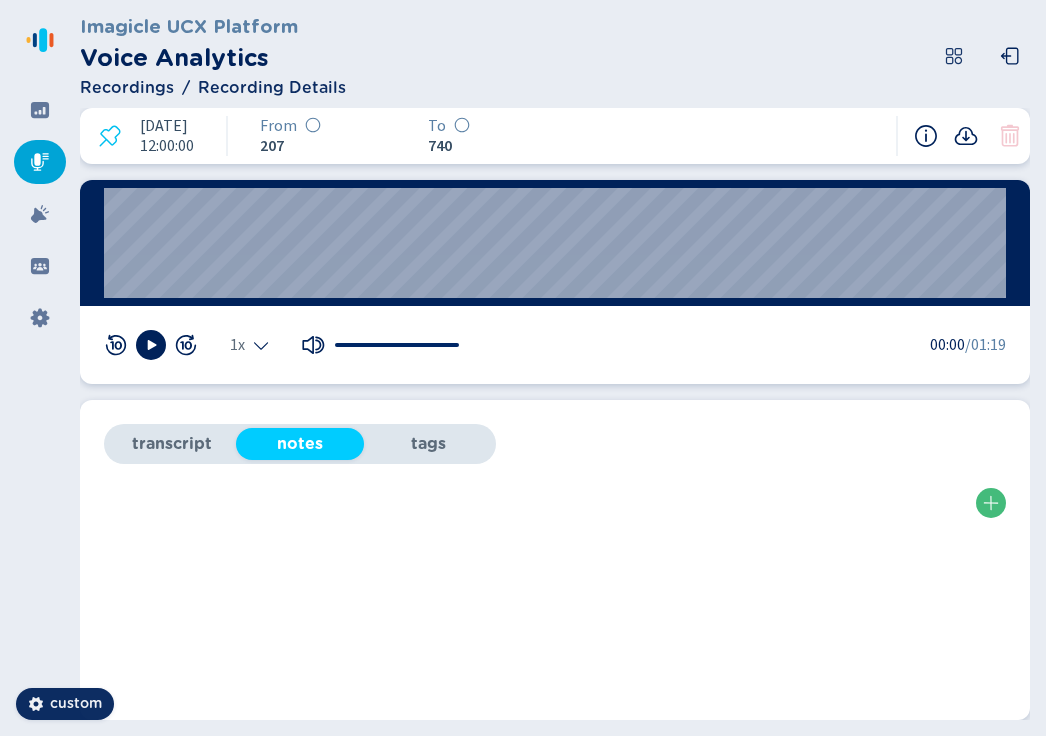 click on "tags" at bounding box center [428, 444] 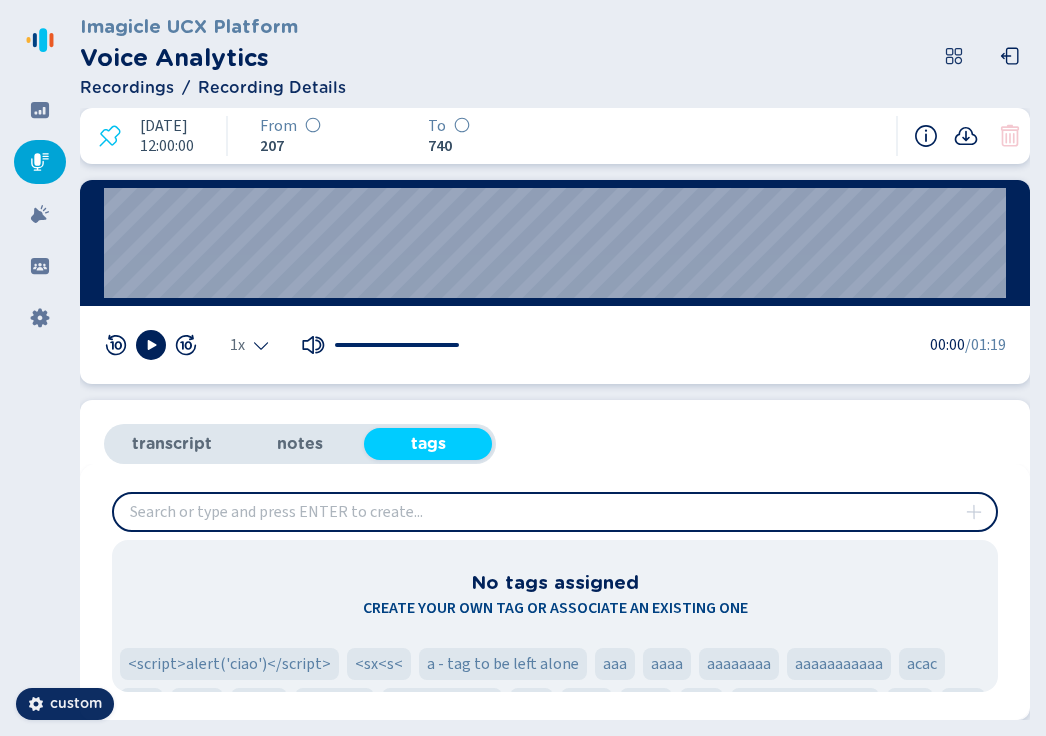click on "notes" at bounding box center [300, 444] 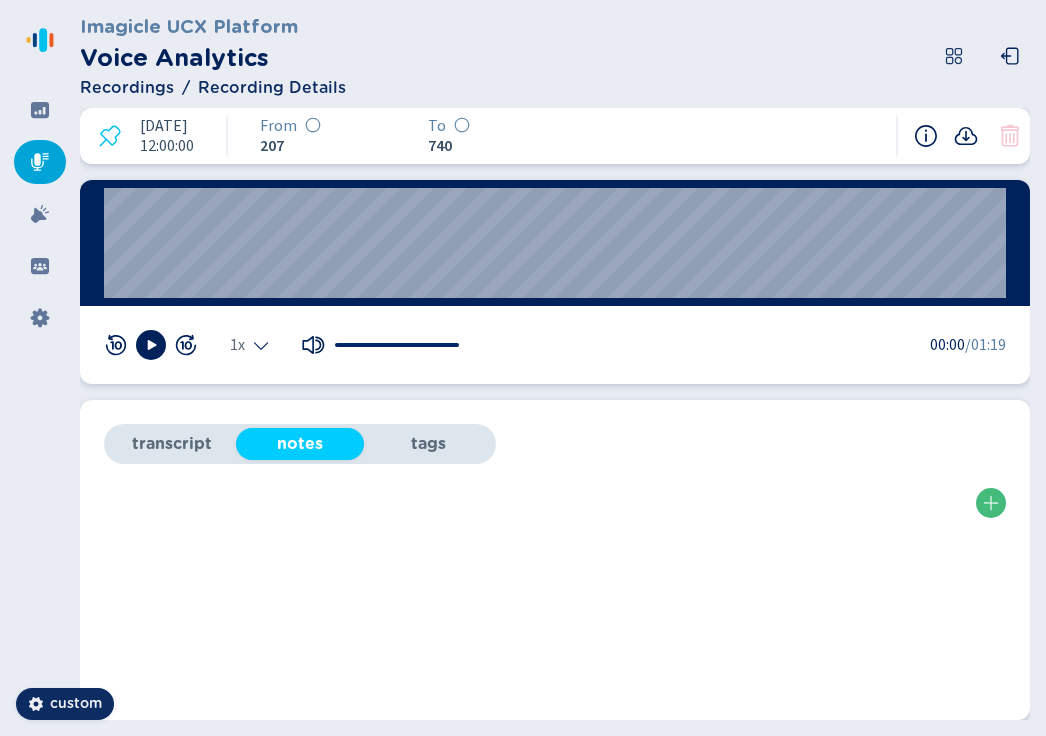 click on "transcript" at bounding box center (172, 444) 